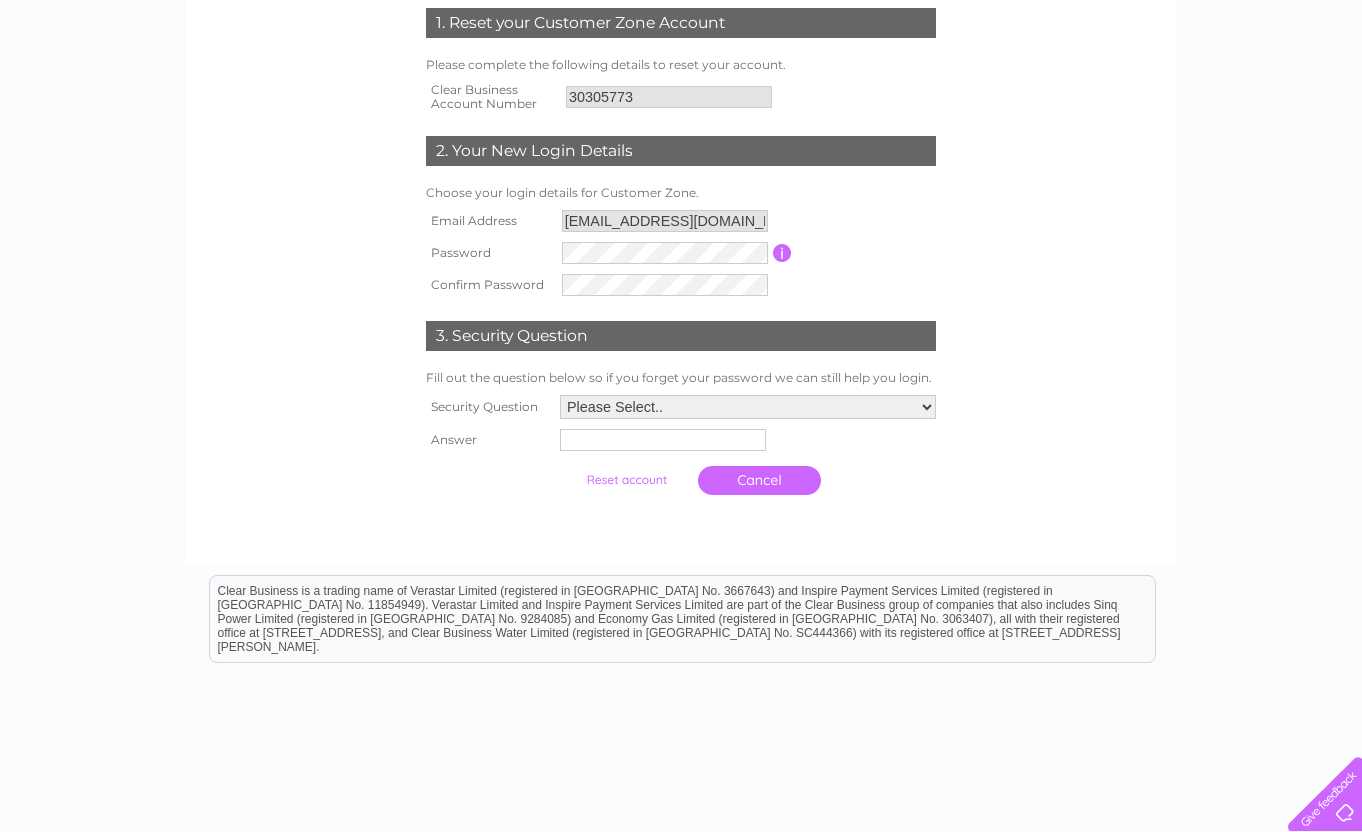 scroll, scrollTop: 200, scrollLeft: 0, axis: vertical 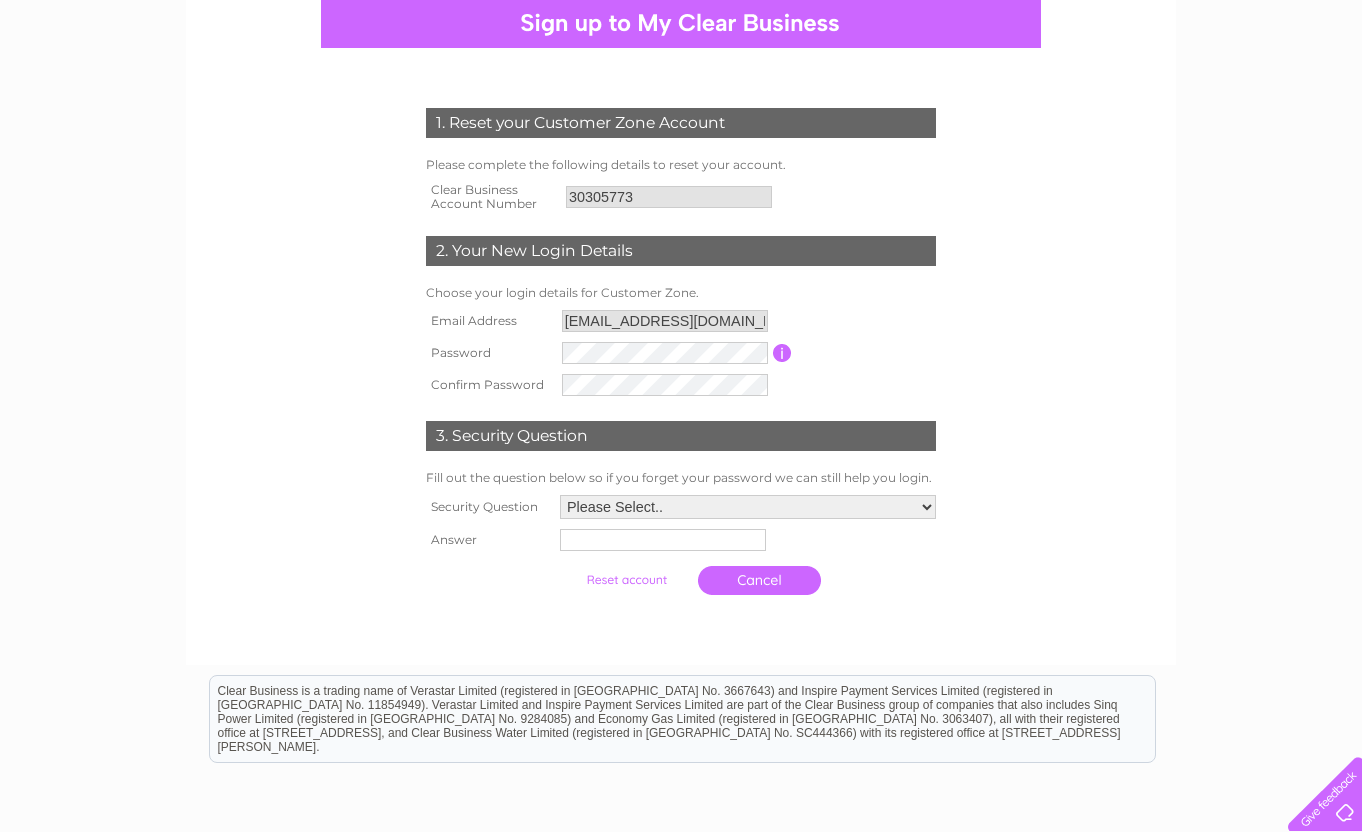 click on "Please Select..
In what town or city was your first job?
In what town or city did you meet your spouse/partner?
In what town or city did your mother and father meet?
What street did you live on as a child?
What was the name of your first pet?
Who was your childhood hero?" at bounding box center (748, 507) 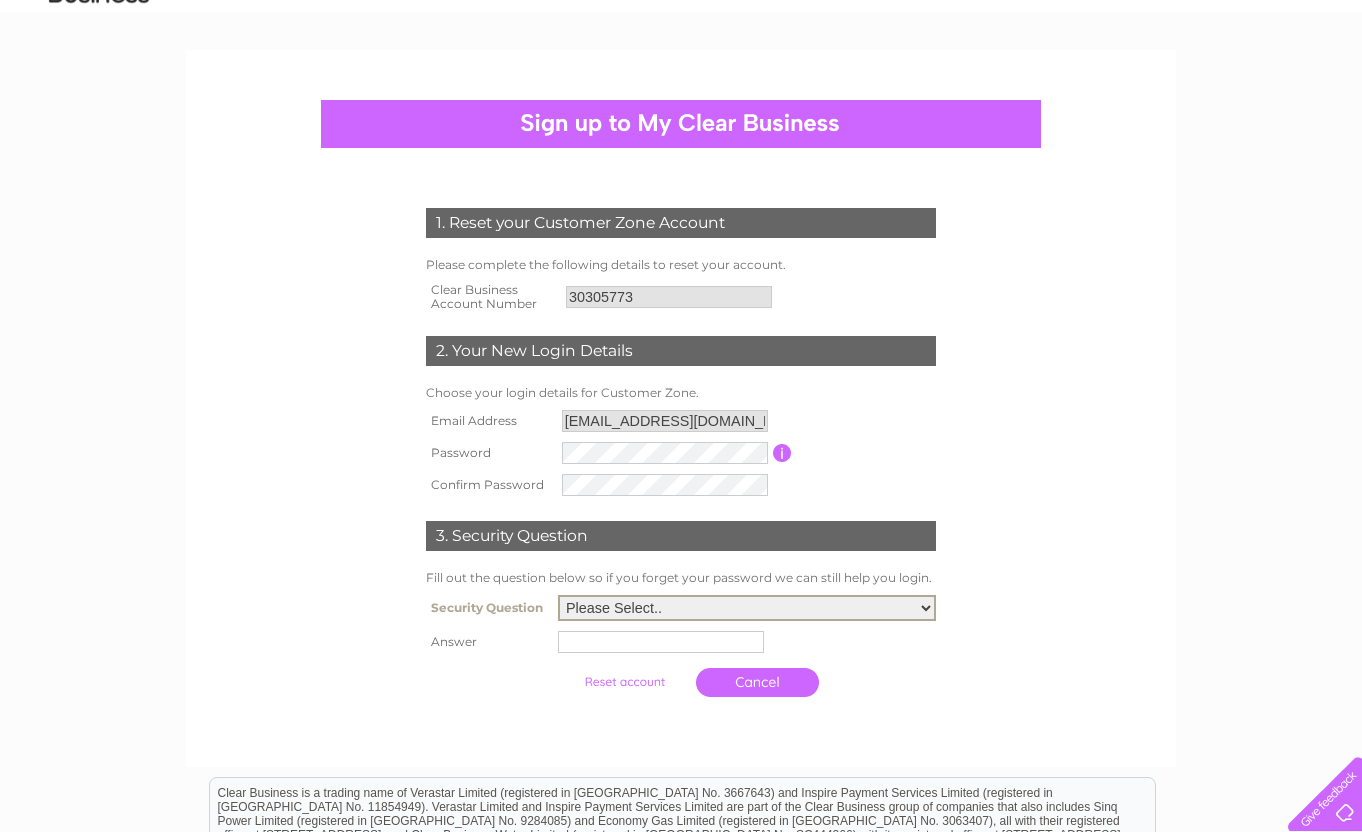 click on "Please Select..
In what town or city was your first job?
In what town or city did you meet your spouse/partner?
In what town or city did your mother and father meet?
What street did you live on as a child?
What was the name of your first pet?
Who was your childhood hero?" at bounding box center (747, 608) 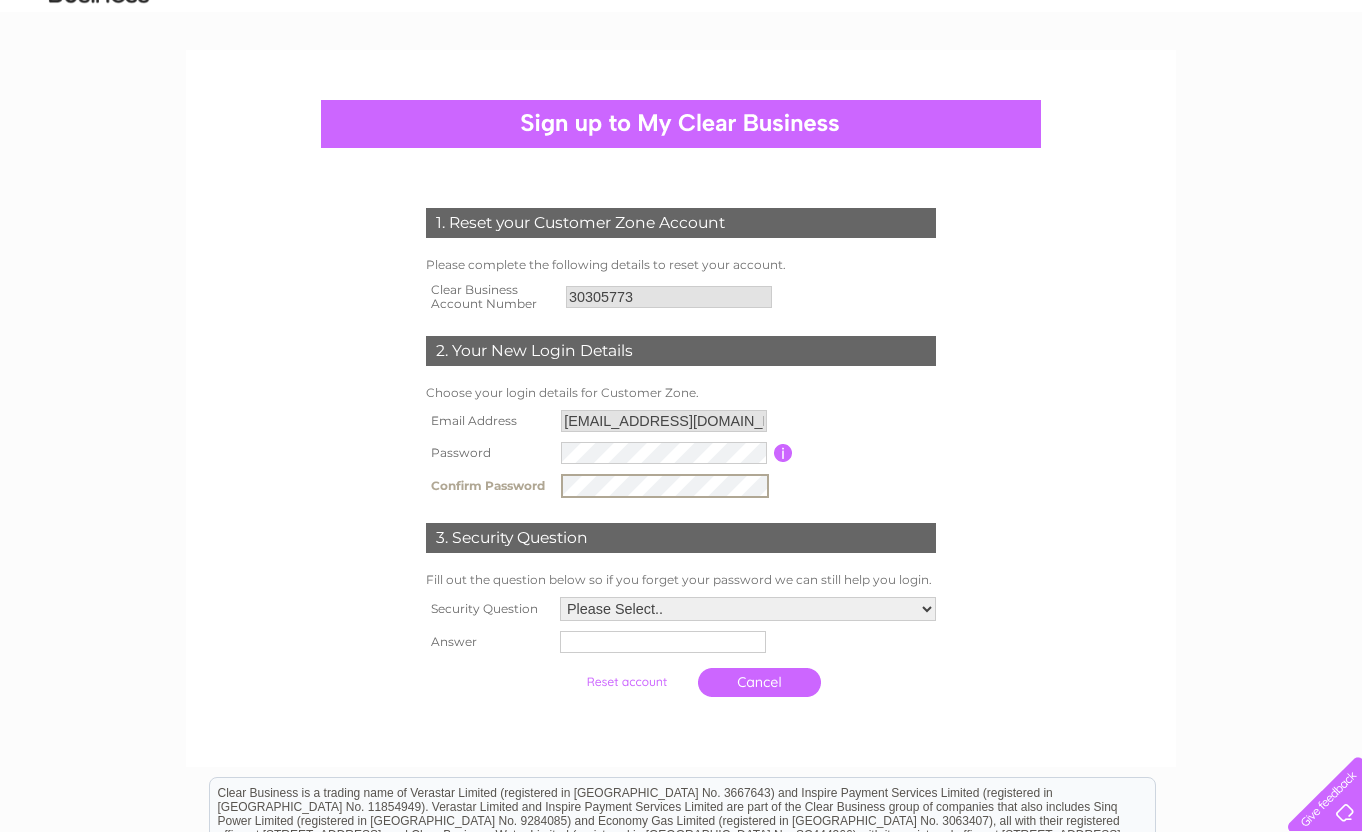 click at bounding box center [626, 682] 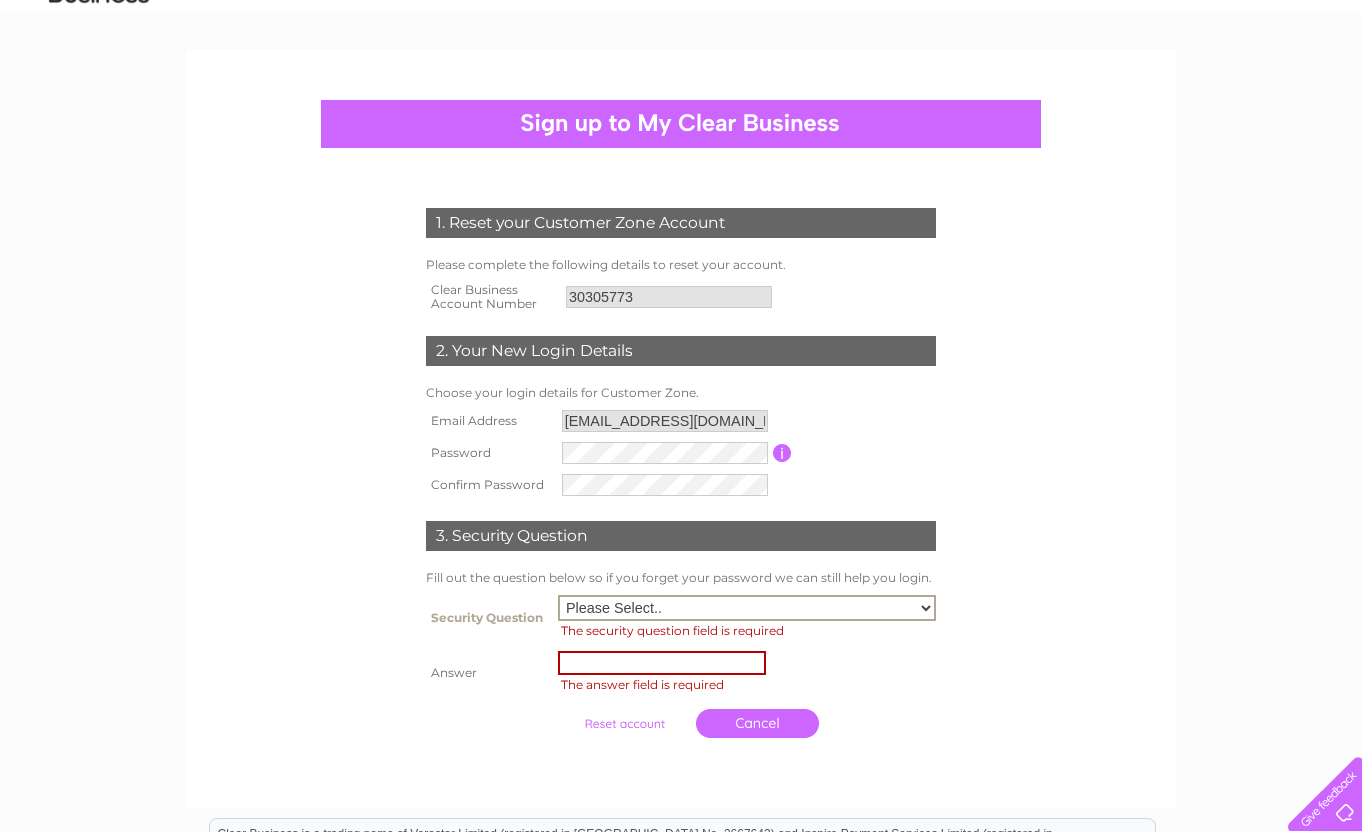 click on "Please Select..
In what town or city was your first job?
In what town or city did you meet your spouse/partner?
In what town or city did your mother and father meet?
What street did you live on as a child?
What was the name of your first pet?
Who was your childhood hero?" at bounding box center [747, 608] 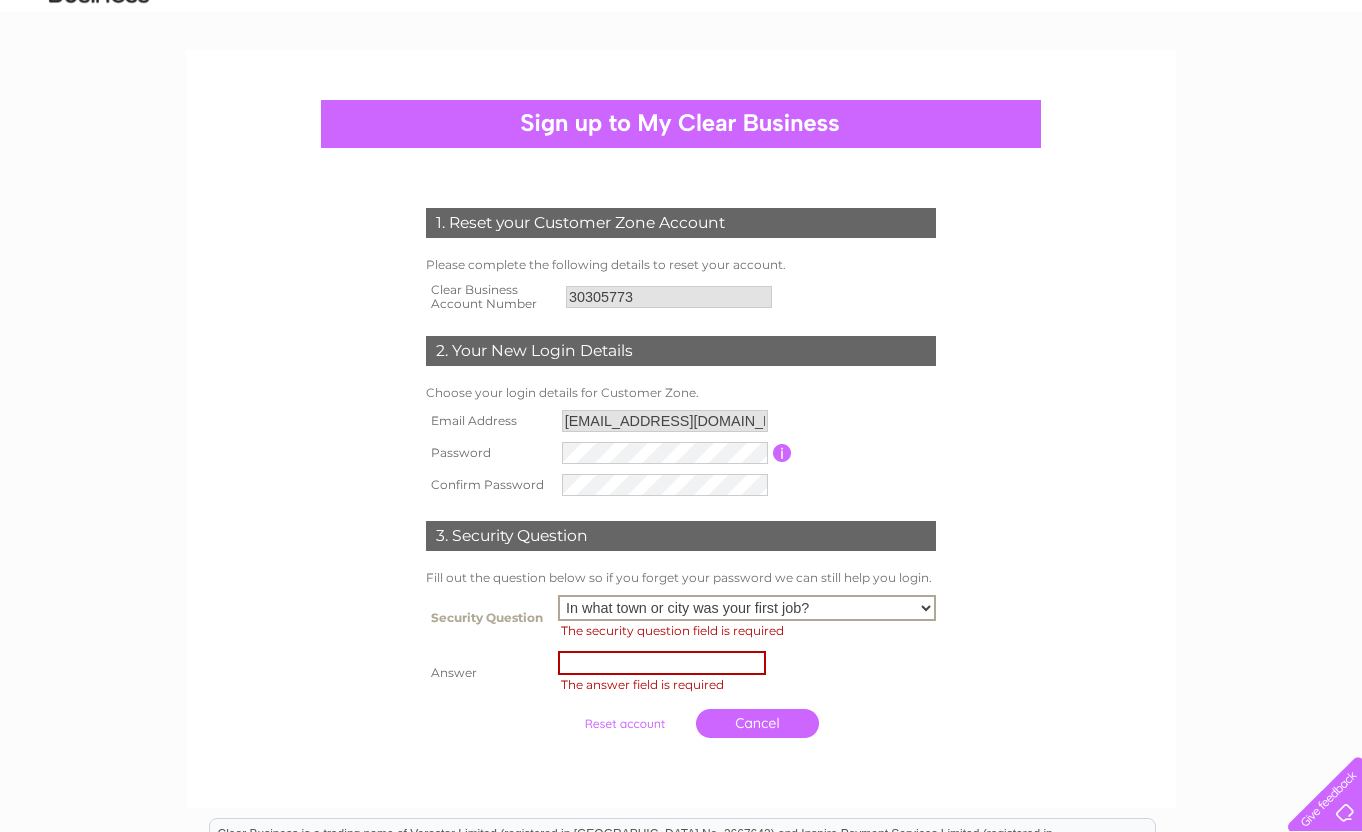 click on "Please Select..
In what town or city was your first job?
In what town or city did you meet your spouse/partner?
In what town or city did your mother and father meet?
What street did you live on as a child?
What was the name of your first pet?
Who was your childhood hero?" at bounding box center (747, 608) 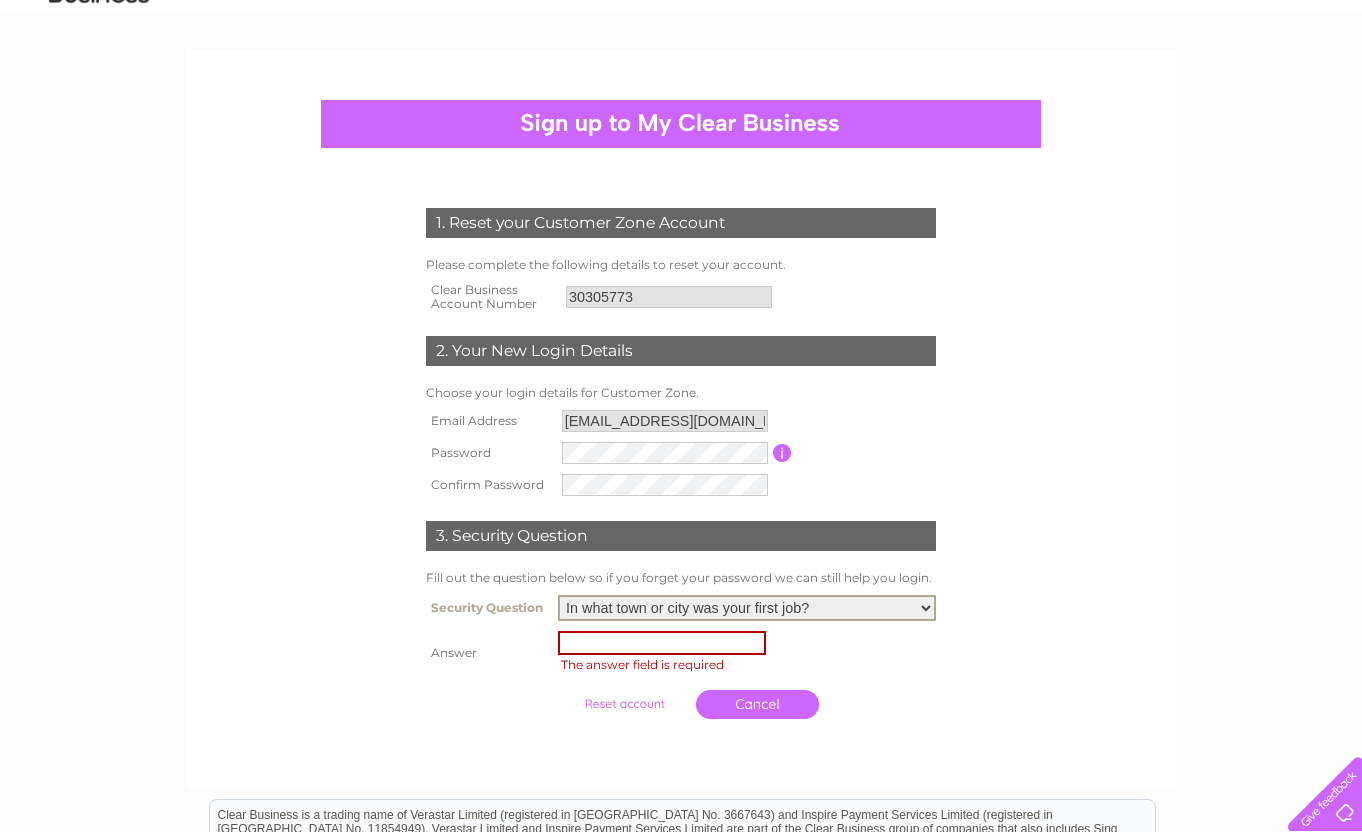 click on "The answer field is required" at bounding box center [747, 653] 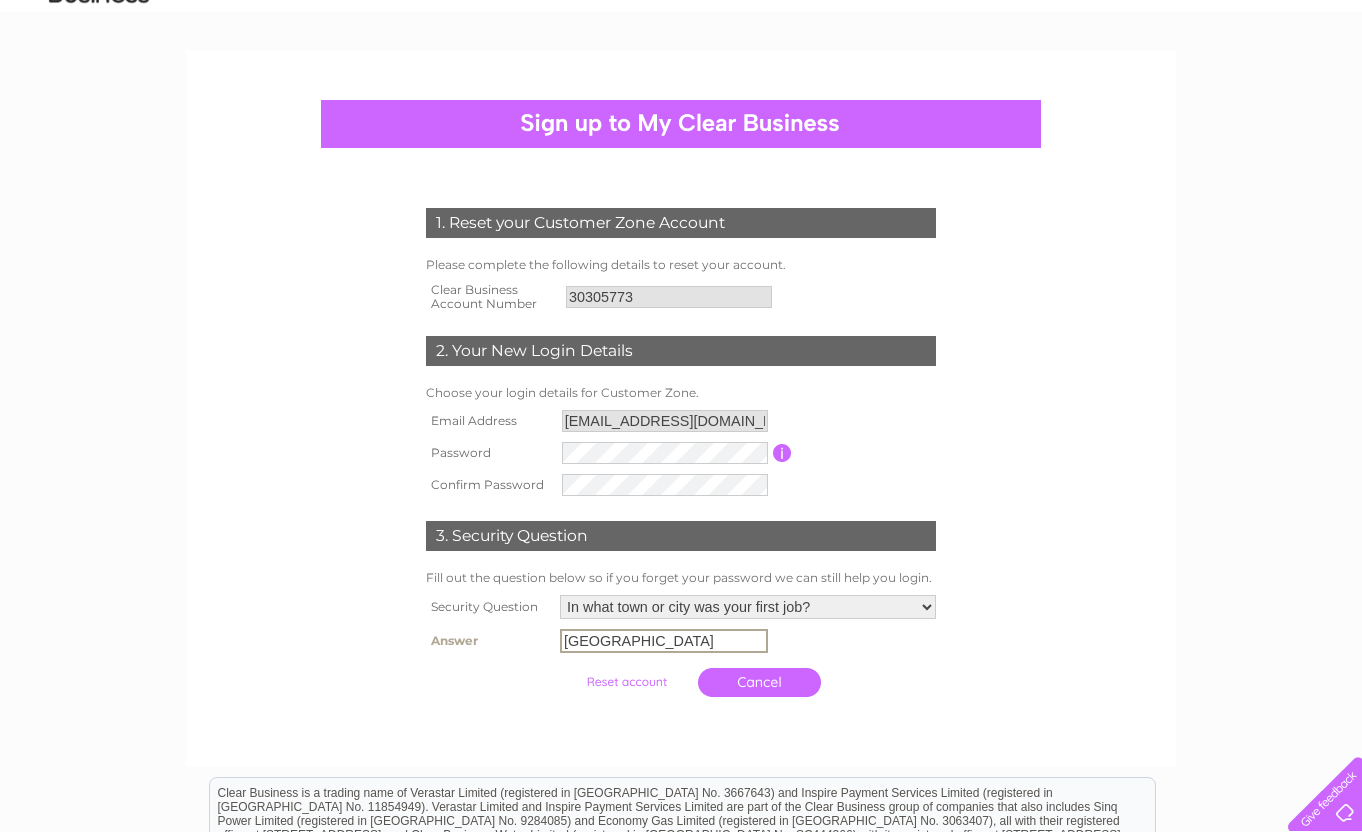 type on "Aberdeen" 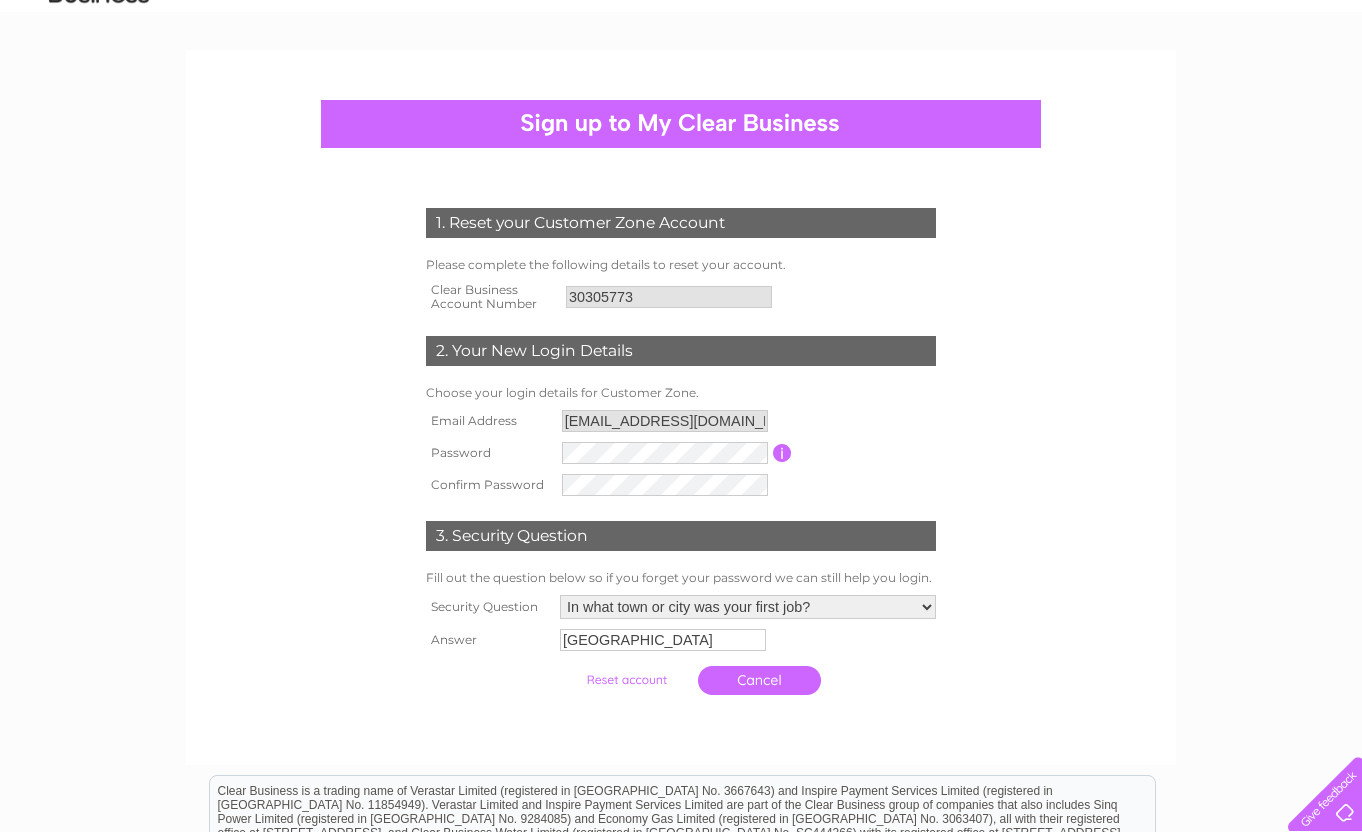 click at bounding box center [626, 680] 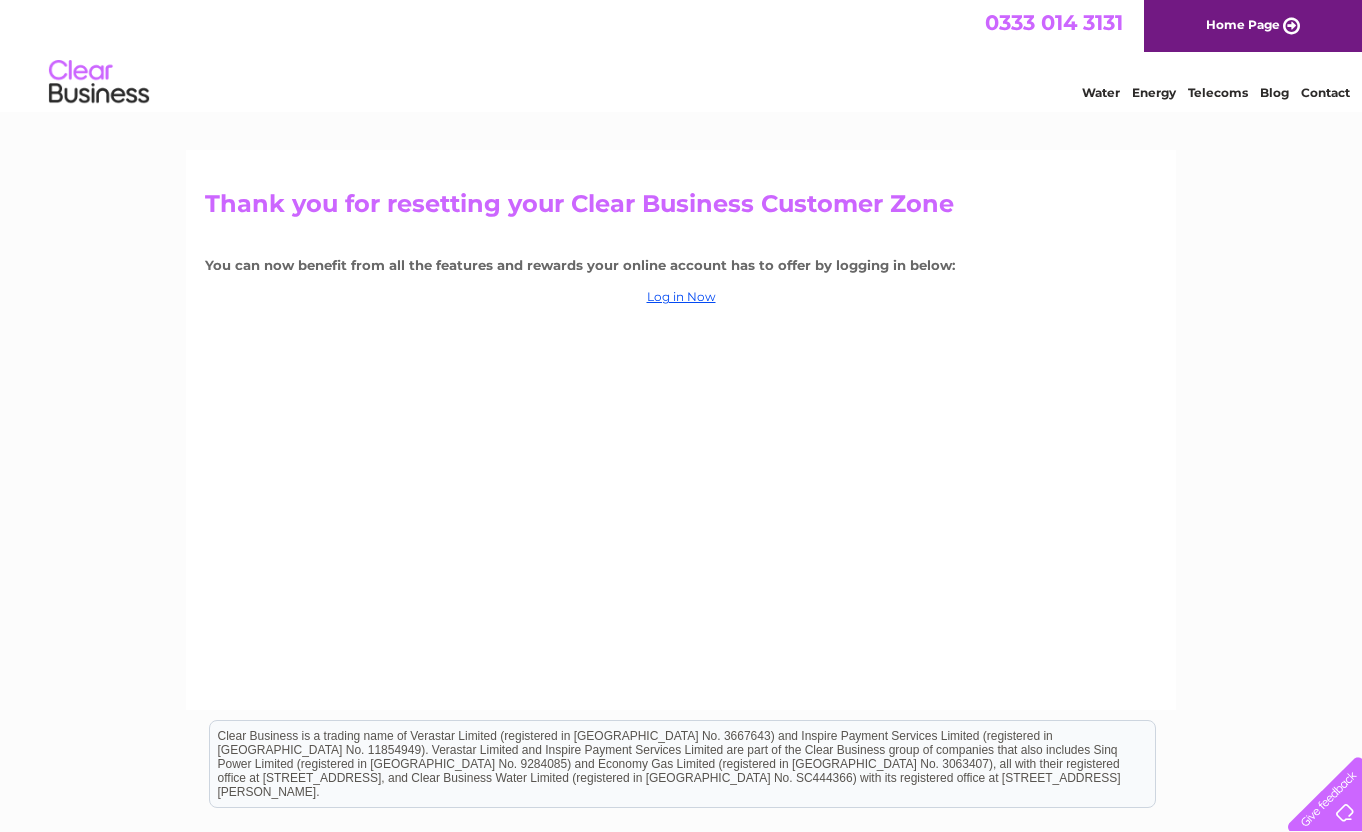 scroll, scrollTop: 0, scrollLeft: 0, axis: both 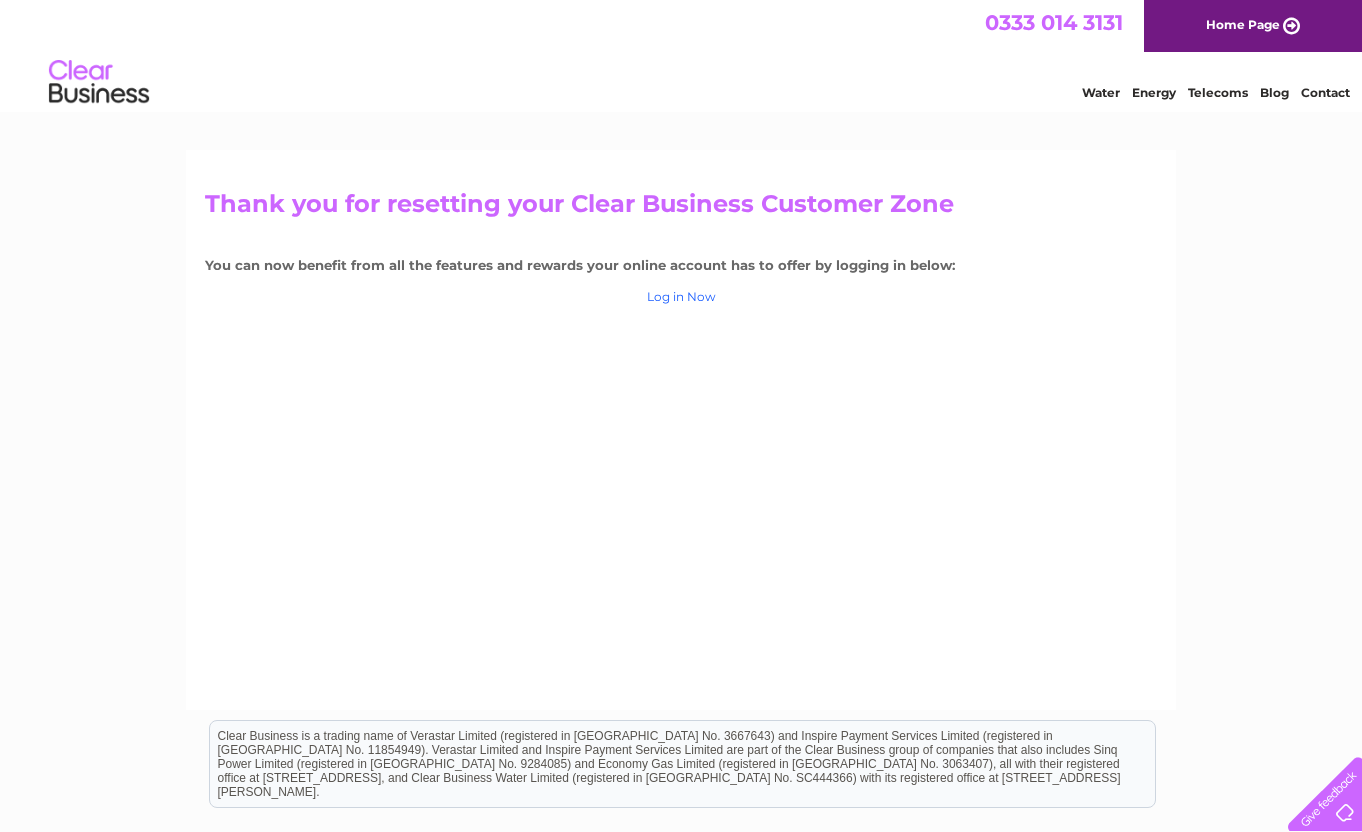 click on "Log in Now" at bounding box center (681, 296) 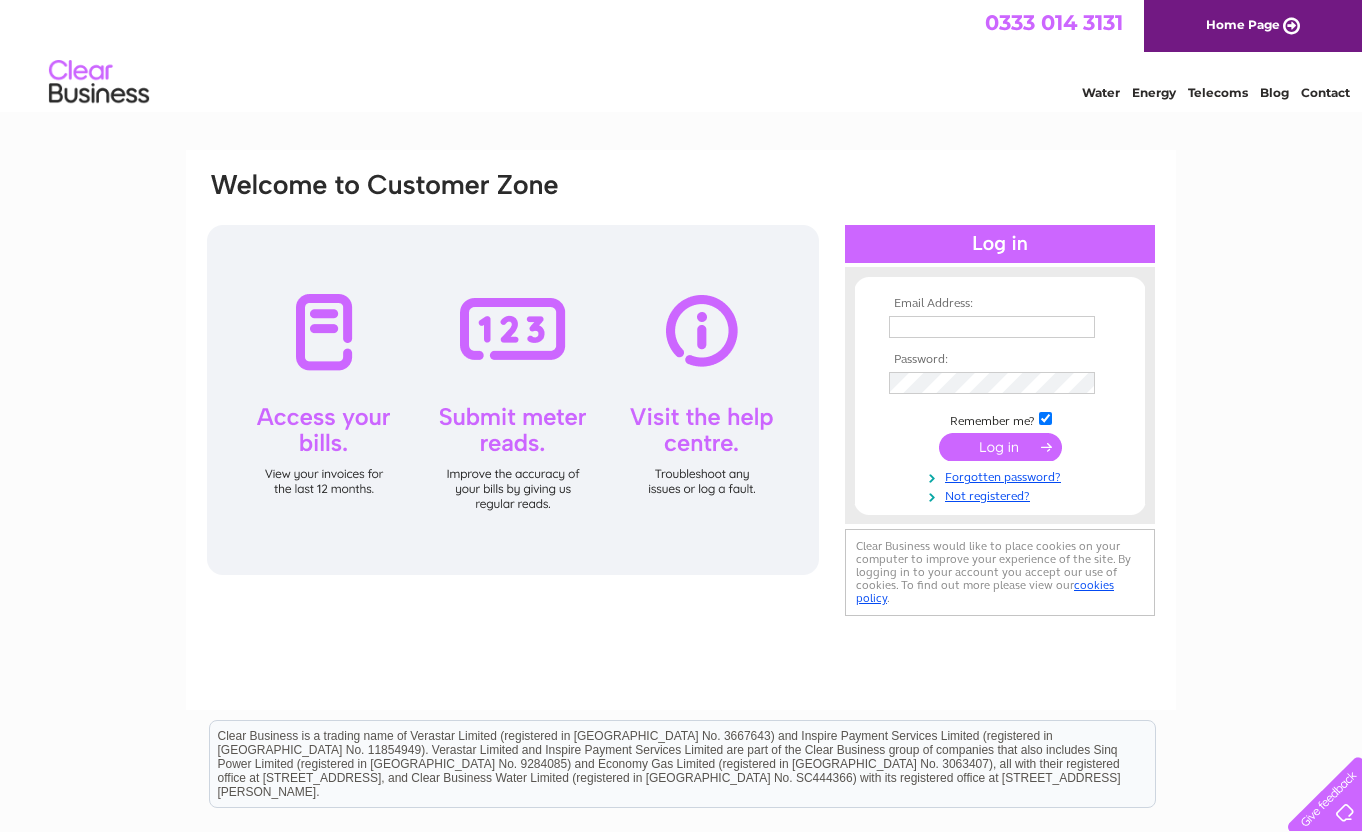 scroll, scrollTop: 0, scrollLeft: 0, axis: both 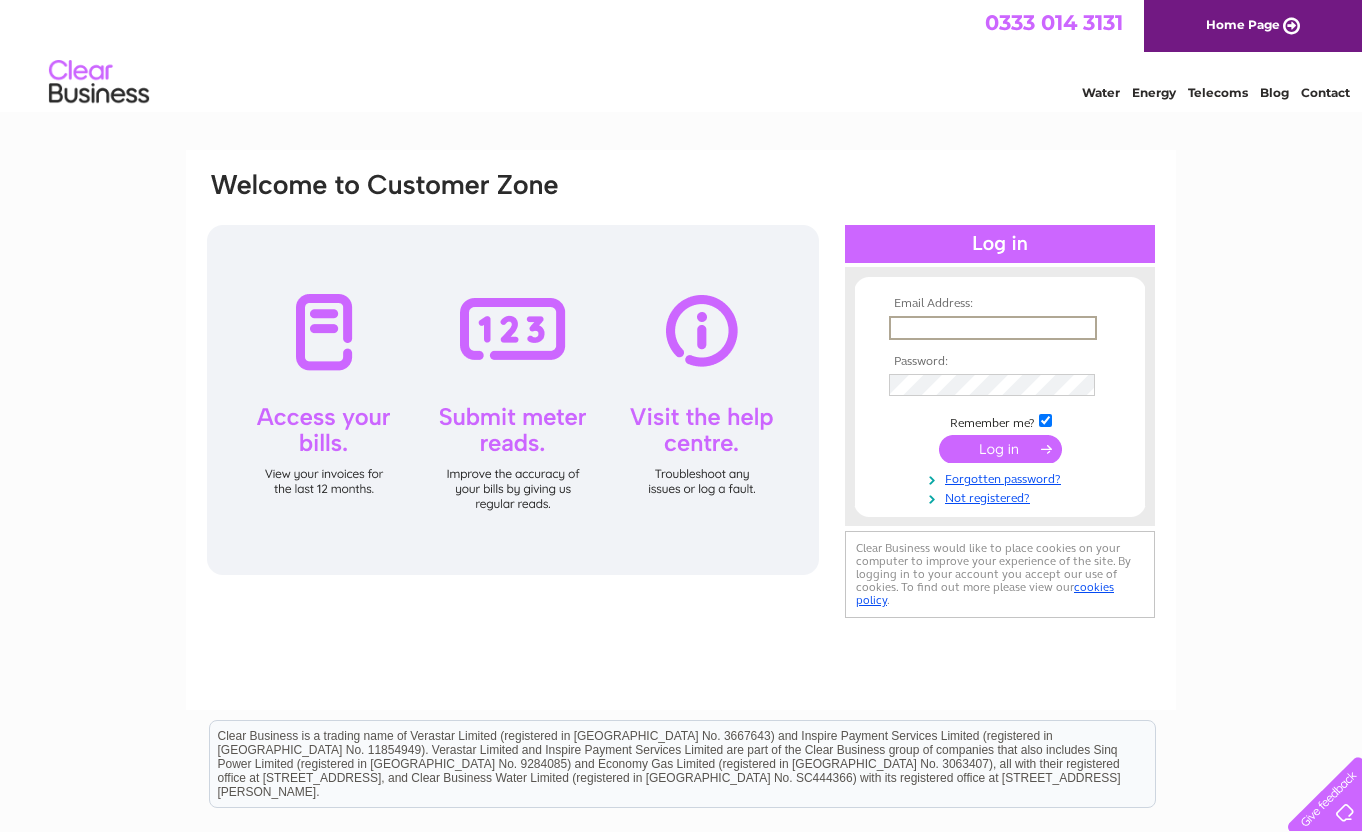 click at bounding box center [993, 328] 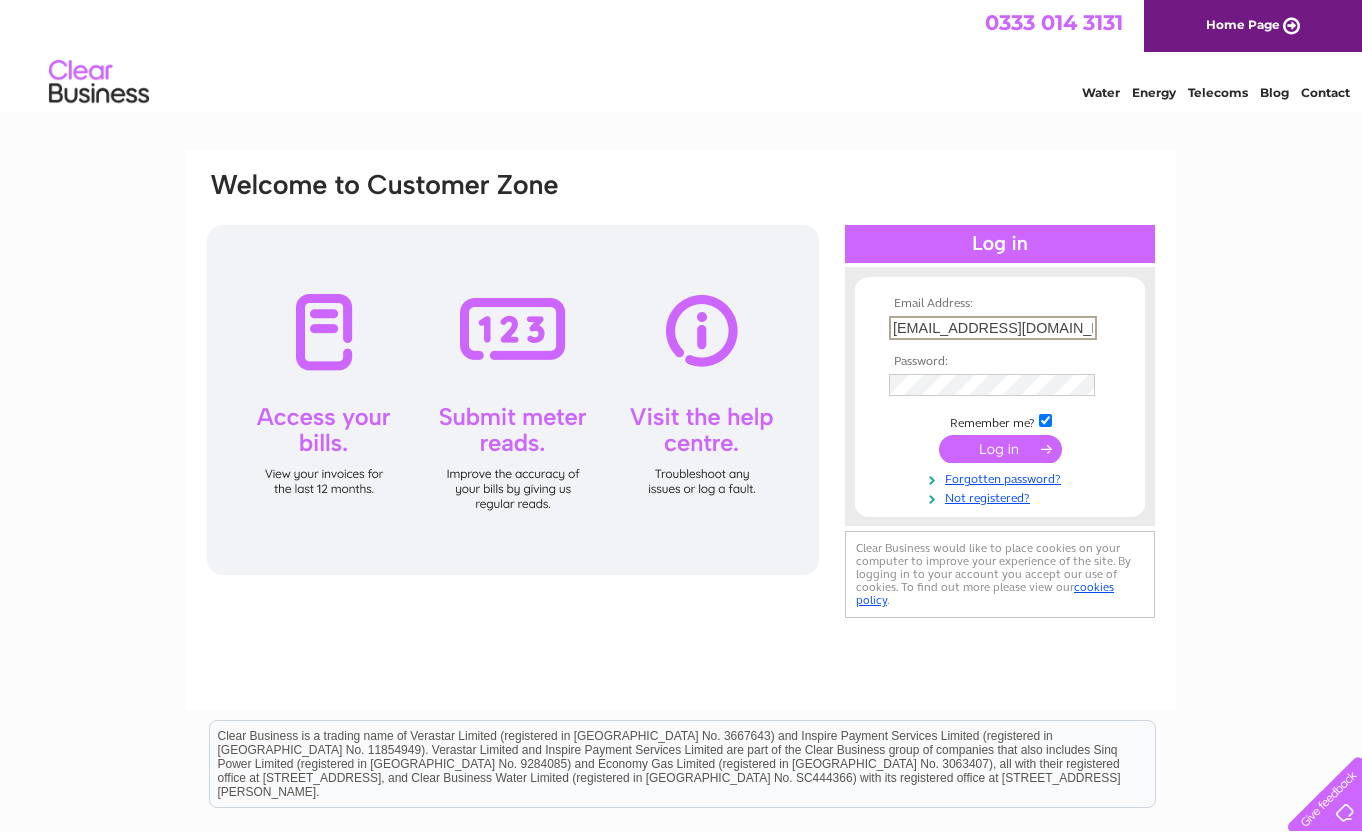 type on "accounts@zenith-energy.co.uk" 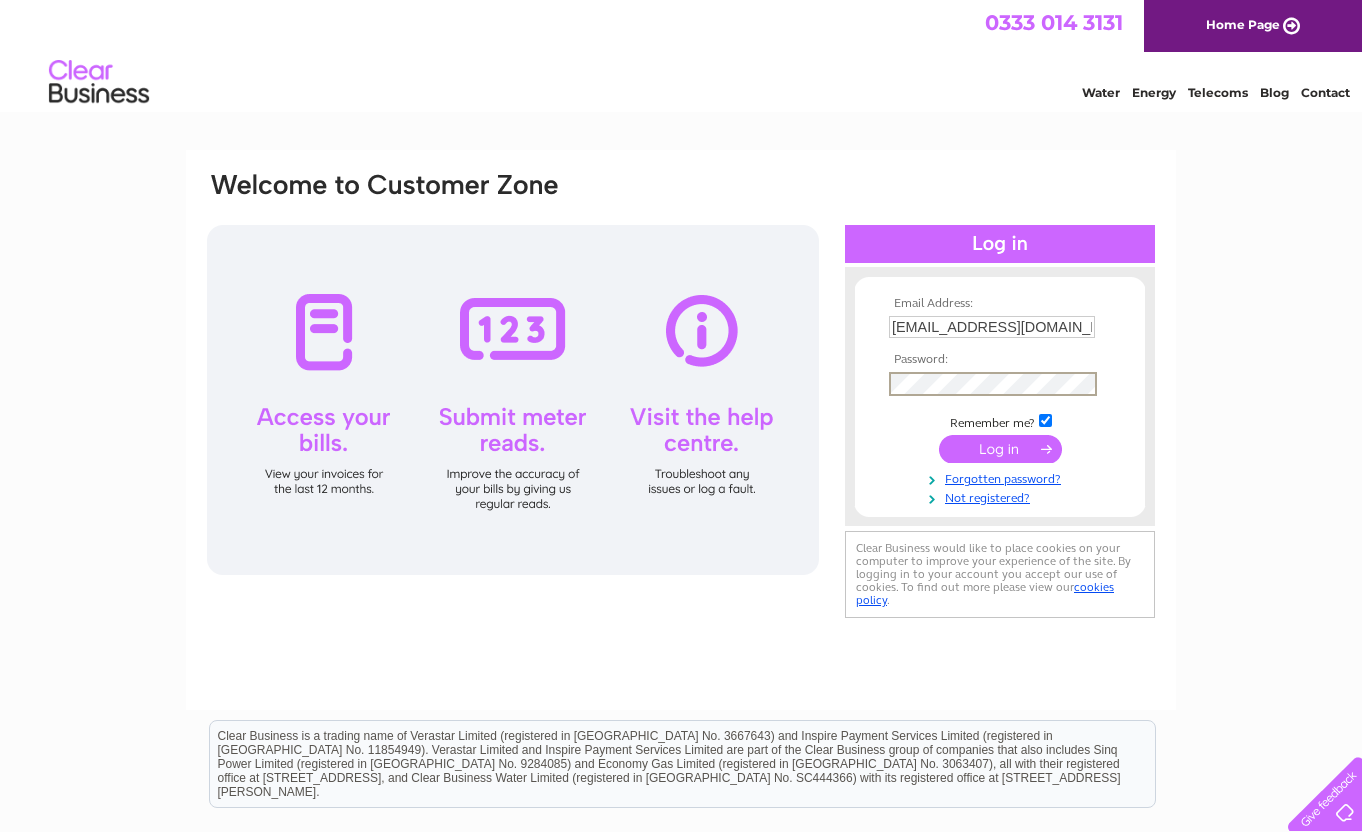 click at bounding box center (1000, 449) 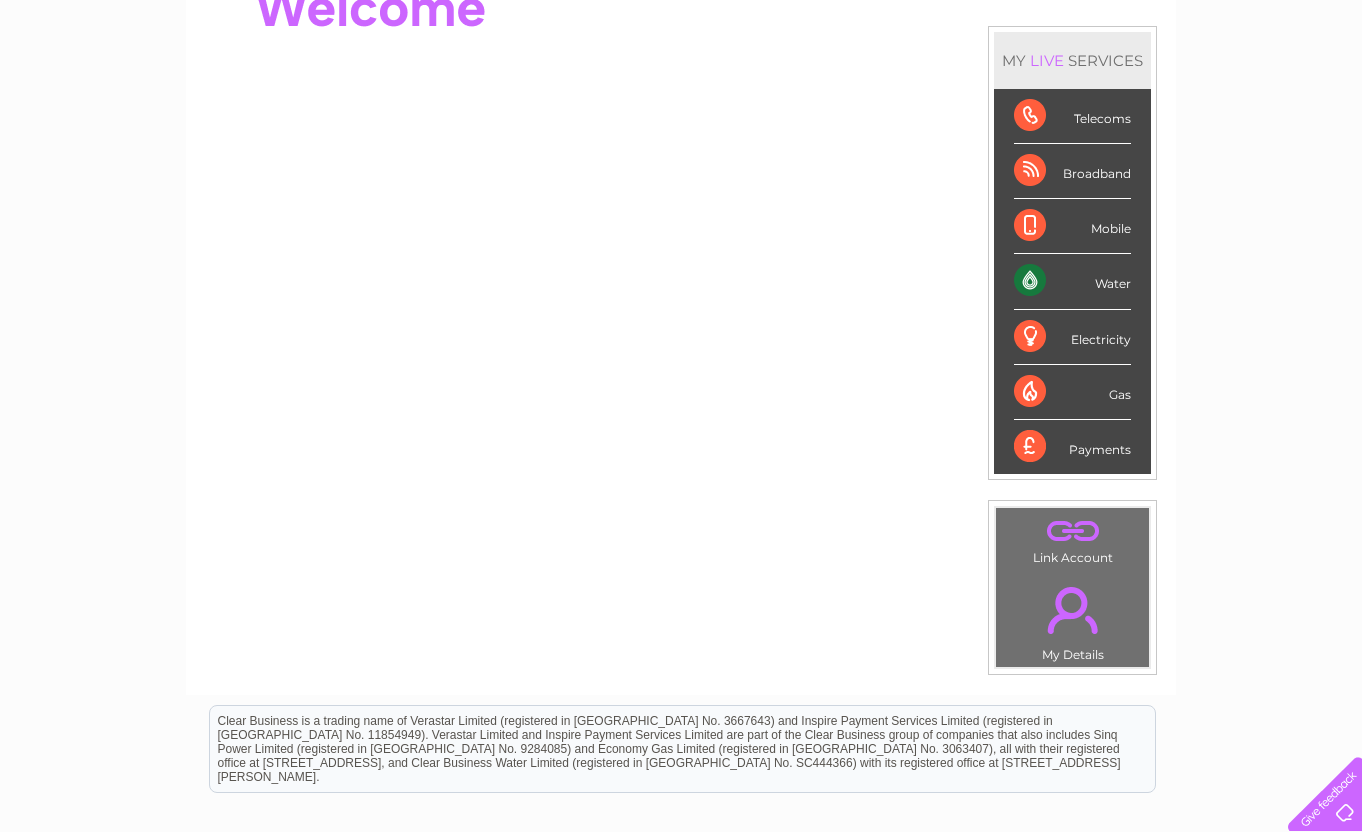 scroll, scrollTop: 0, scrollLeft: 0, axis: both 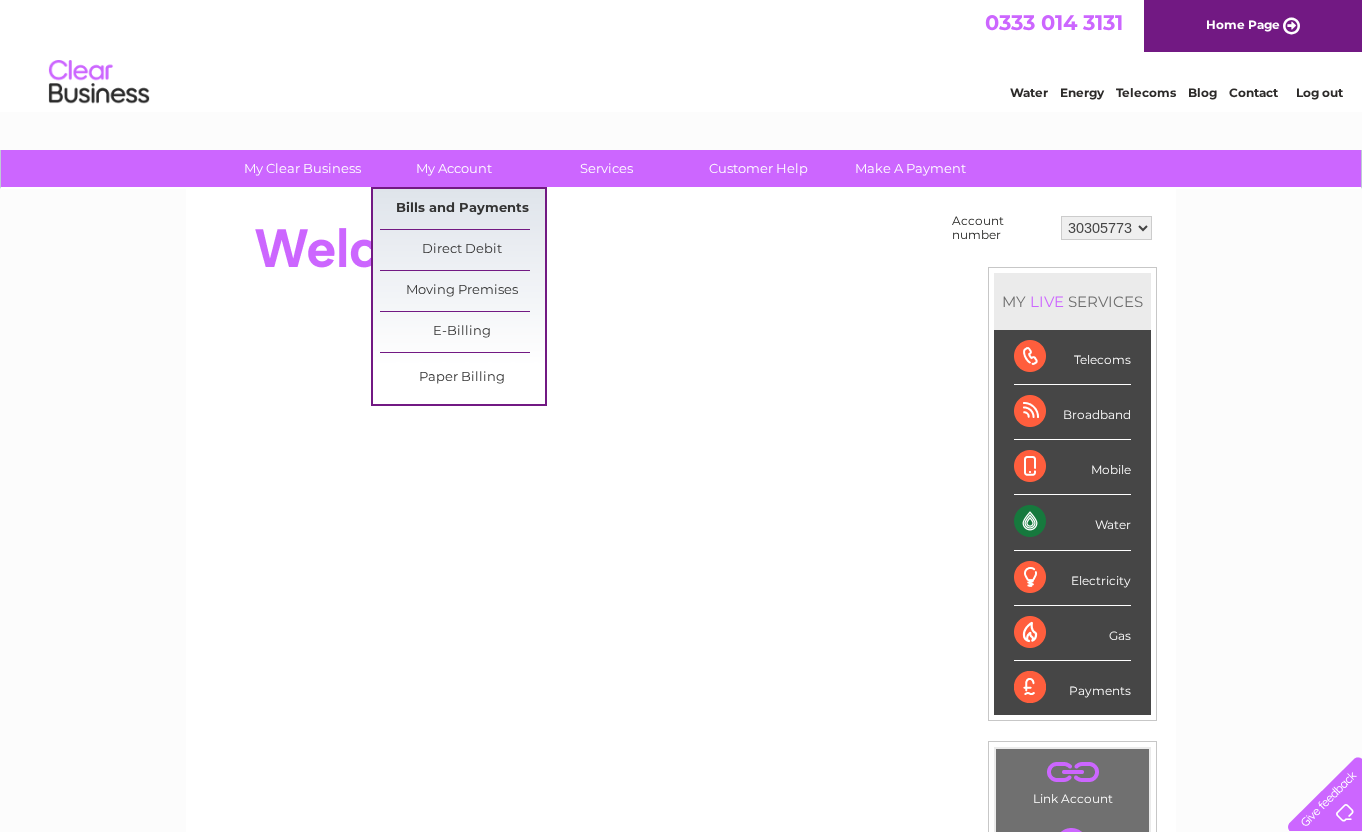 click on "Bills and Payments" at bounding box center (462, 209) 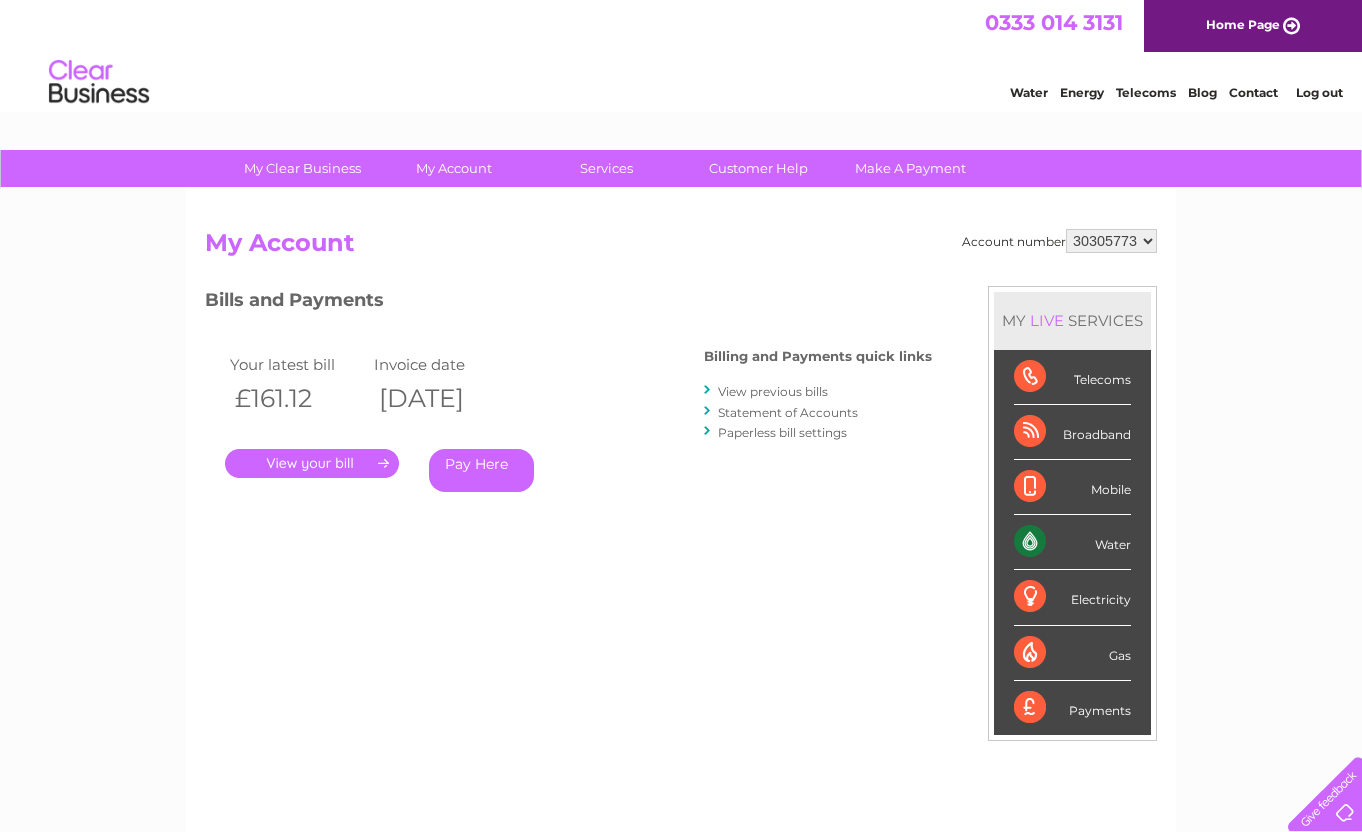 scroll, scrollTop: 0, scrollLeft: 0, axis: both 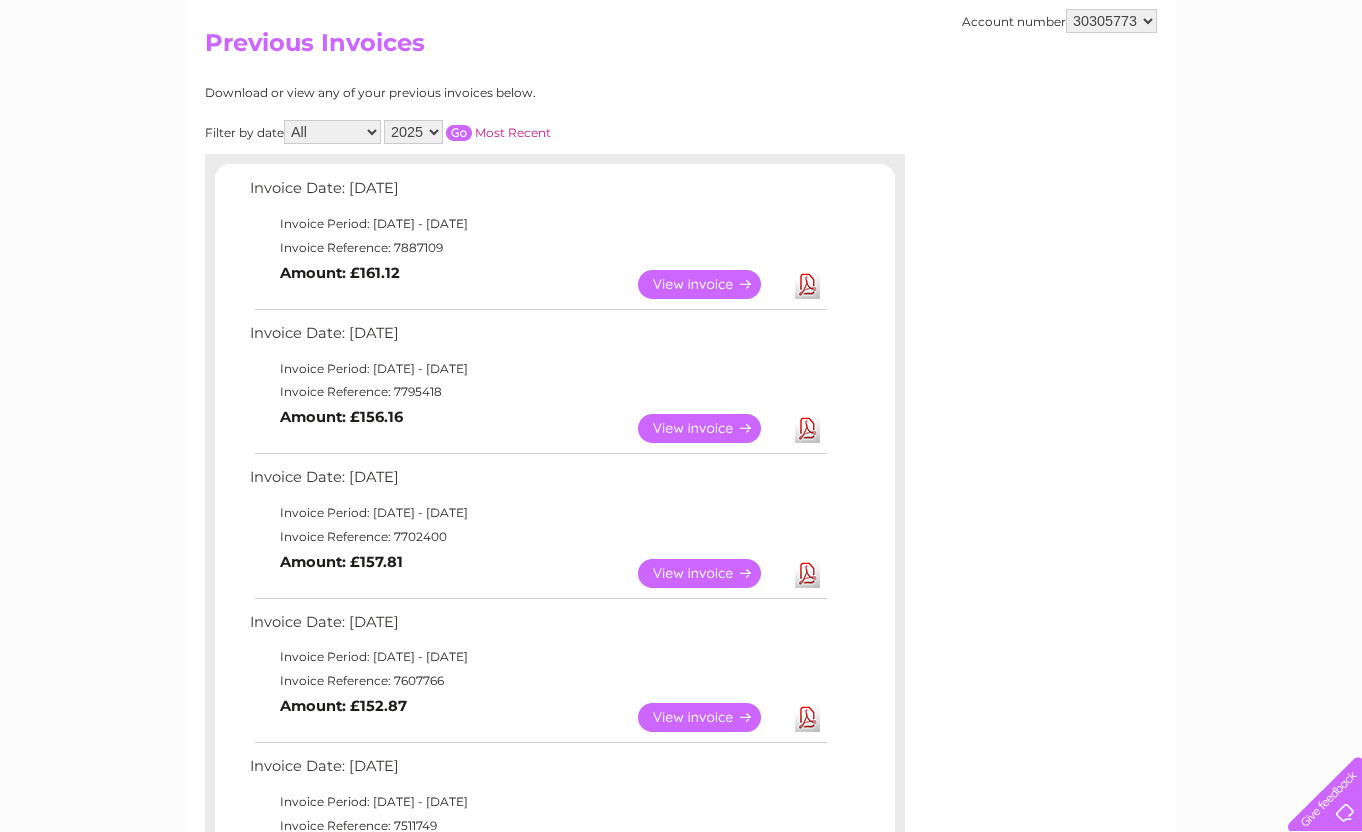 click on "View" at bounding box center (711, 284) 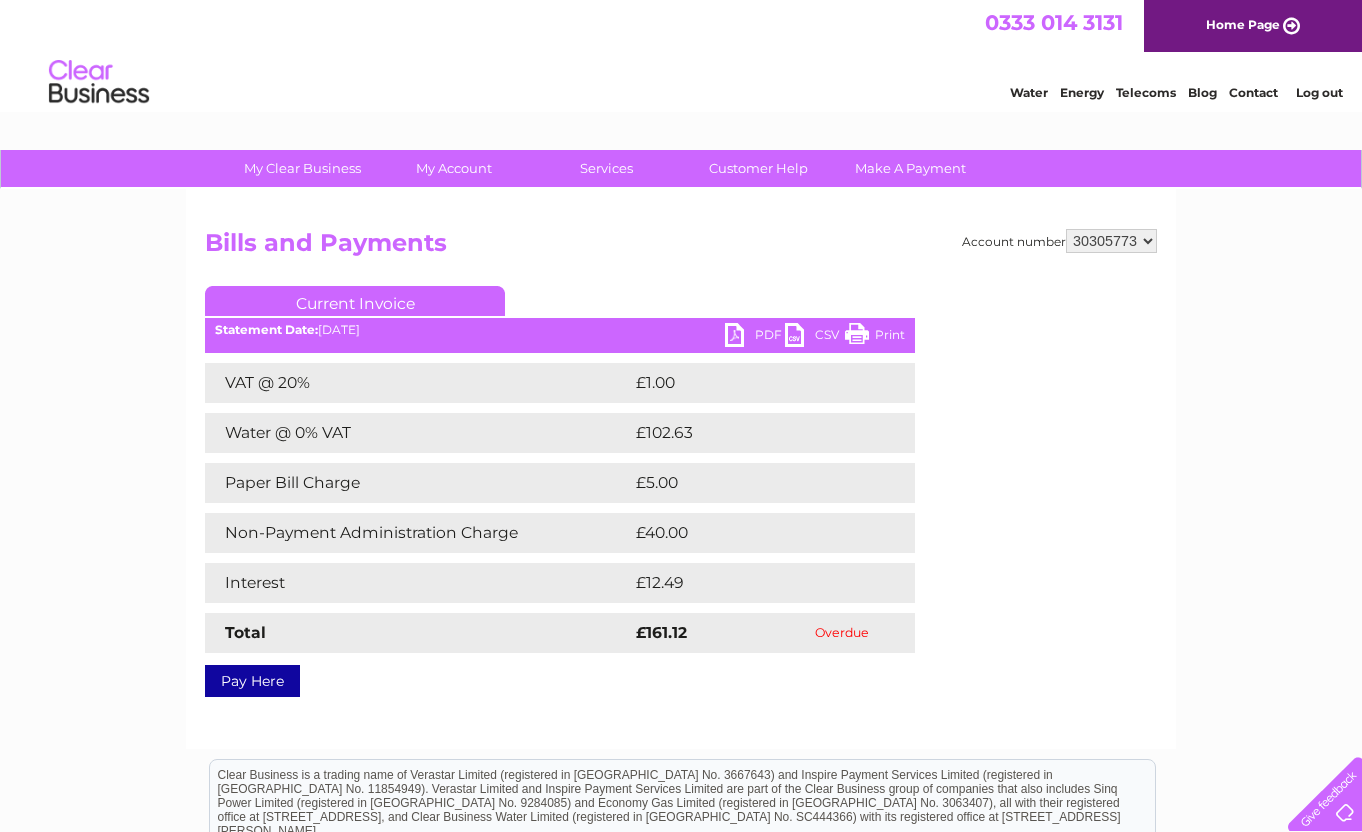 scroll, scrollTop: 0, scrollLeft: 0, axis: both 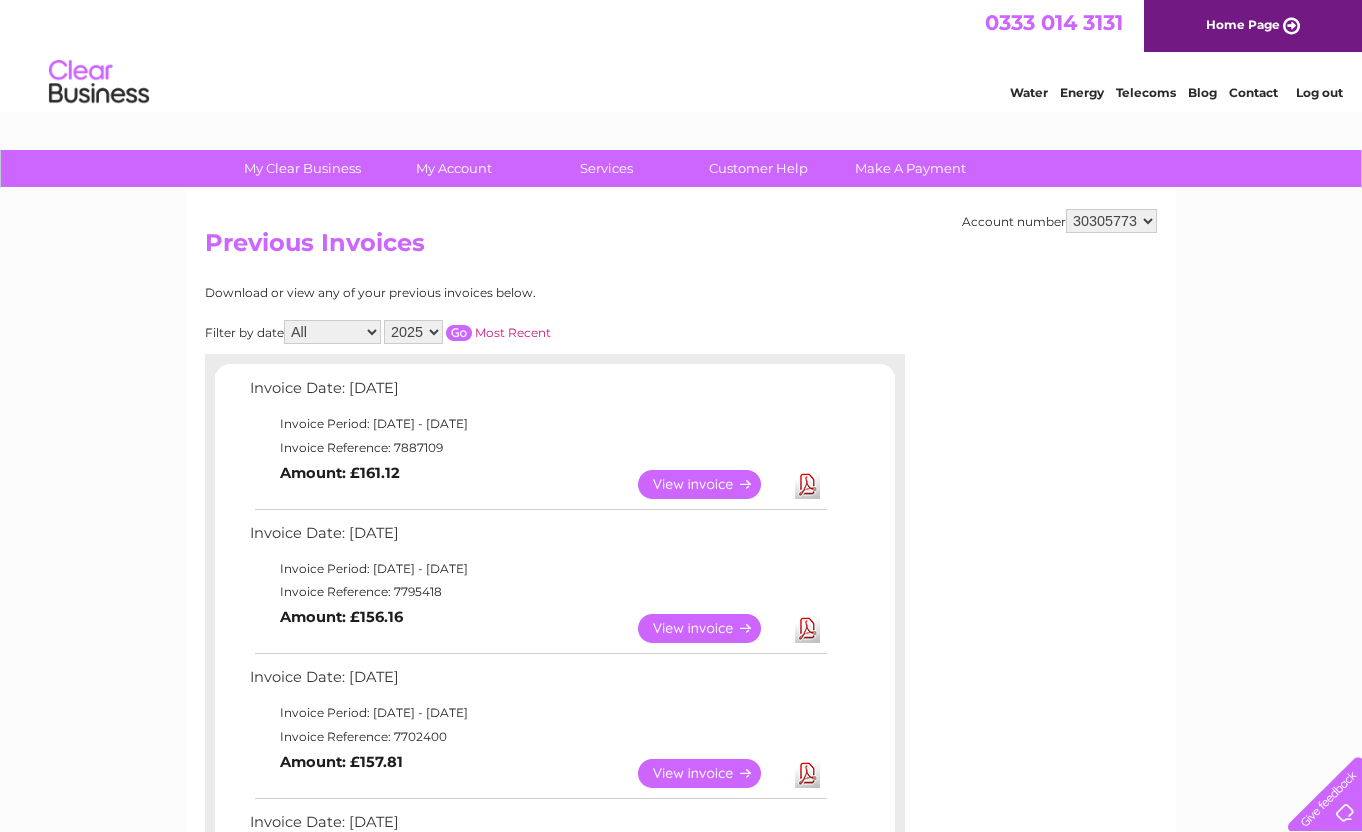 click on "Log out" at bounding box center [1319, 92] 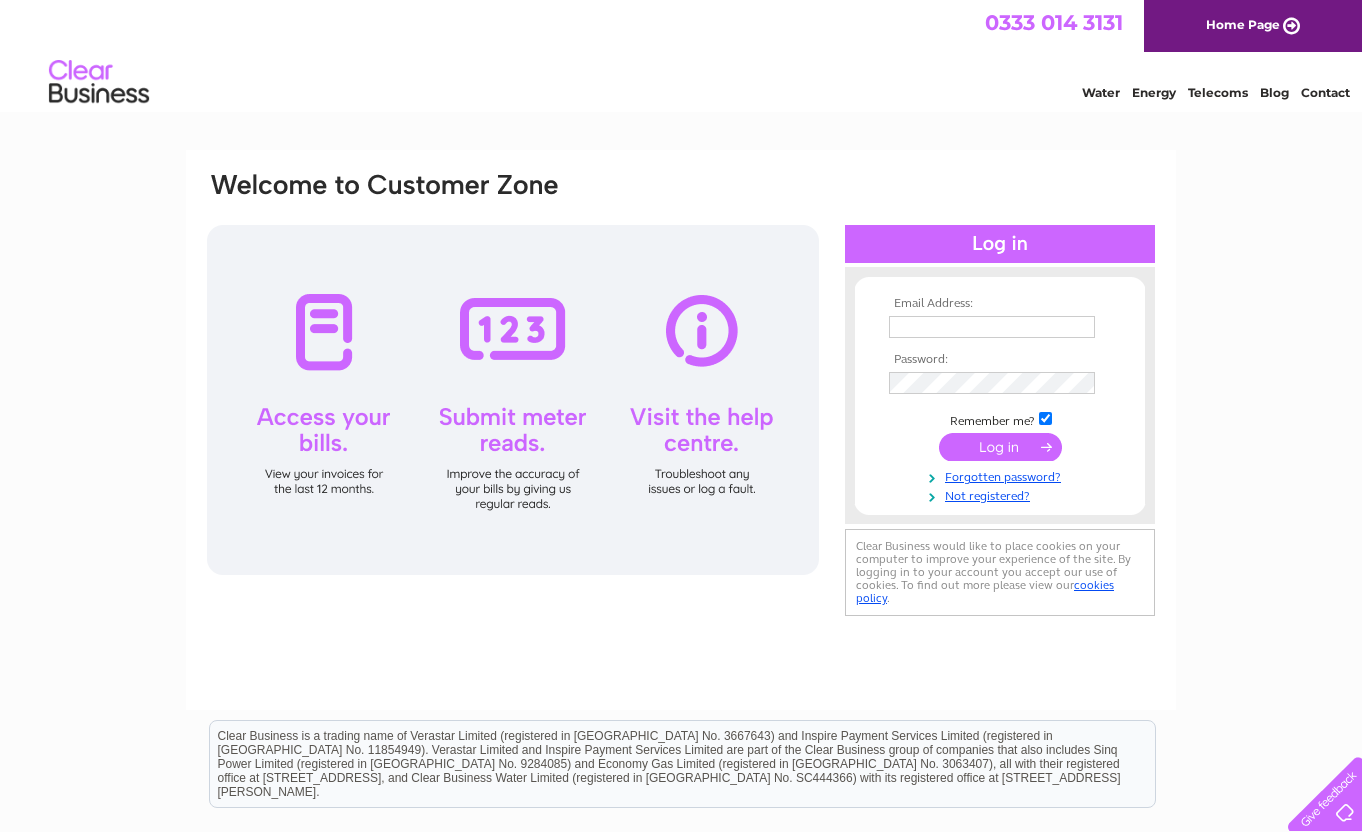 scroll, scrollTop: 0, scrollLeft: 0, axis: both 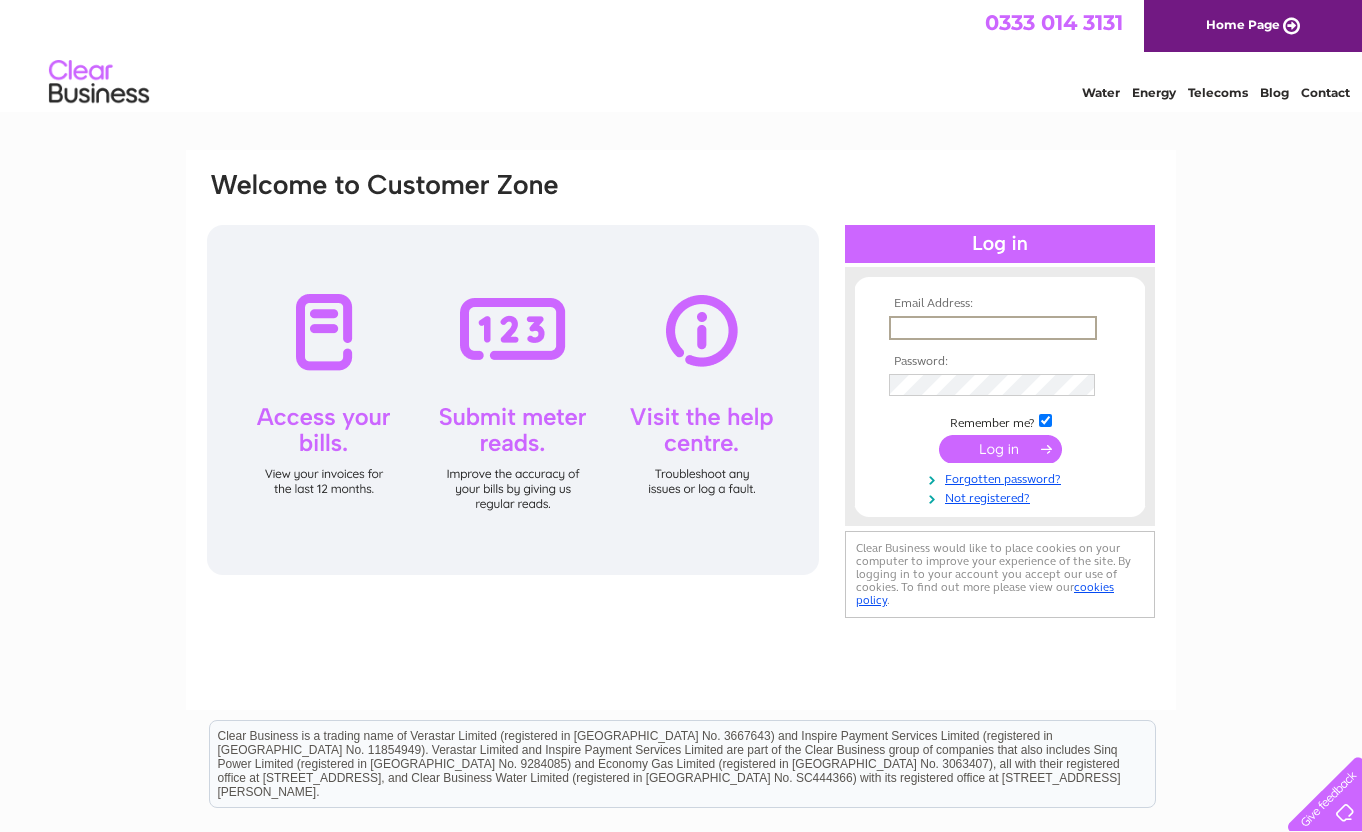 type on "accounts@zenith-energy.co.uk" 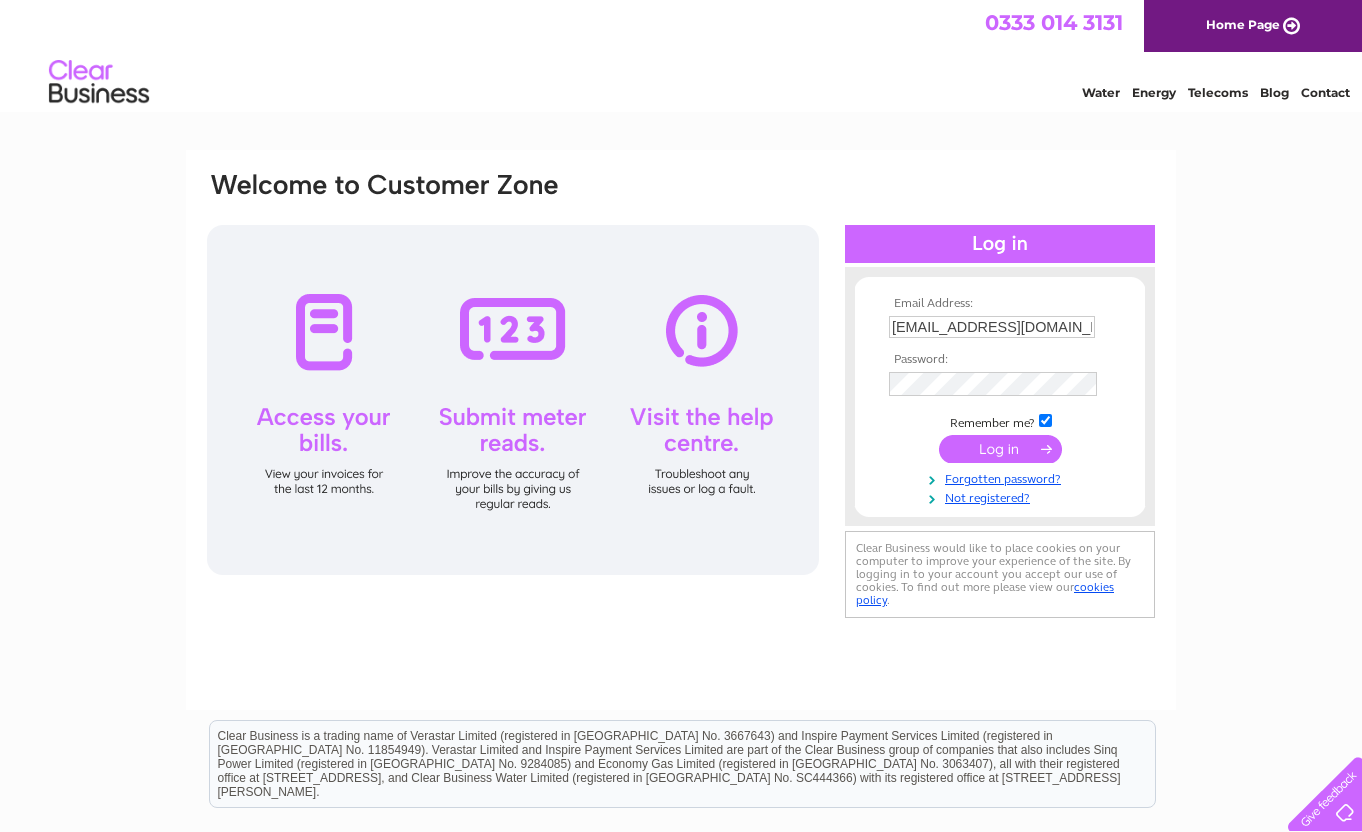 click at bounding box center [1000, 449] 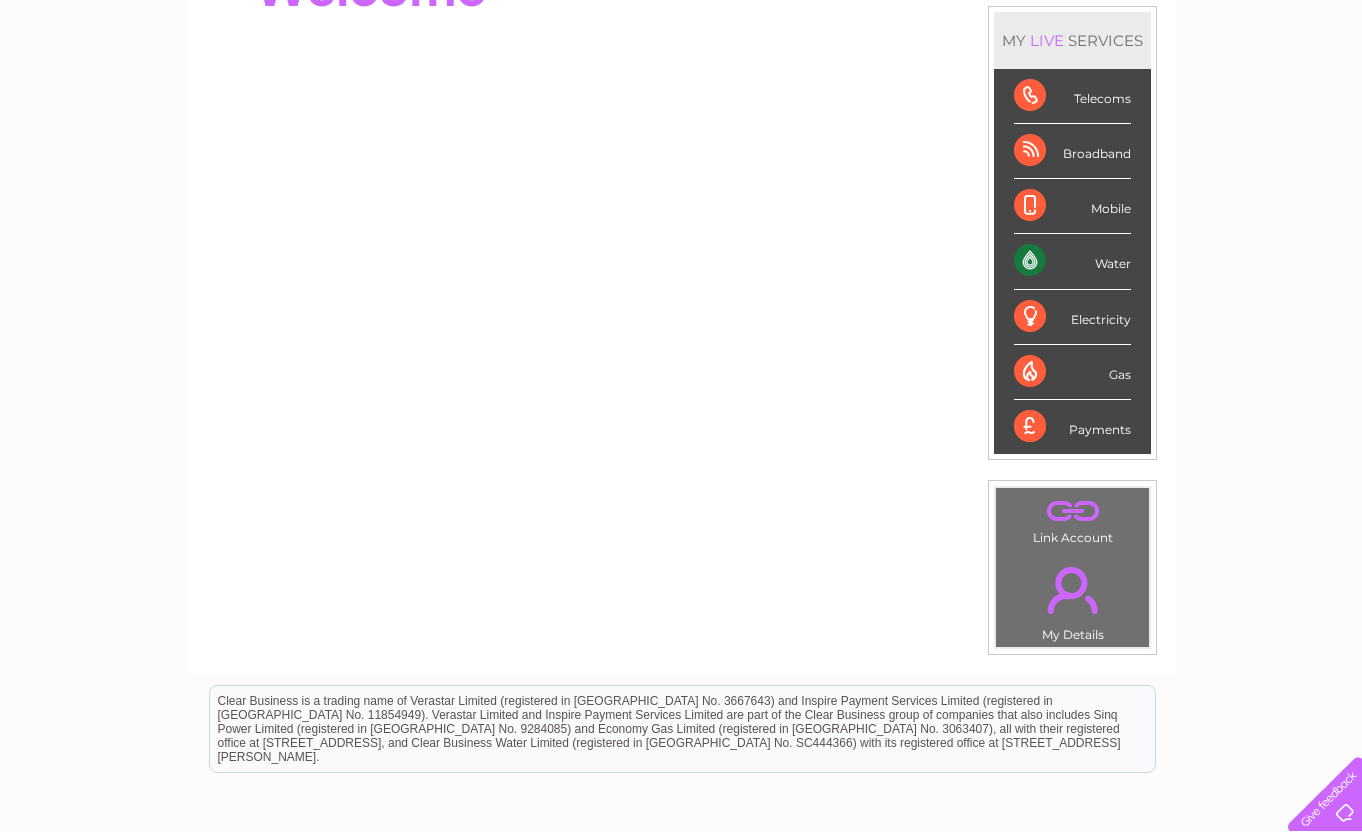 scroll, scrollTop: 0, scrollLeft: 0, axis: both 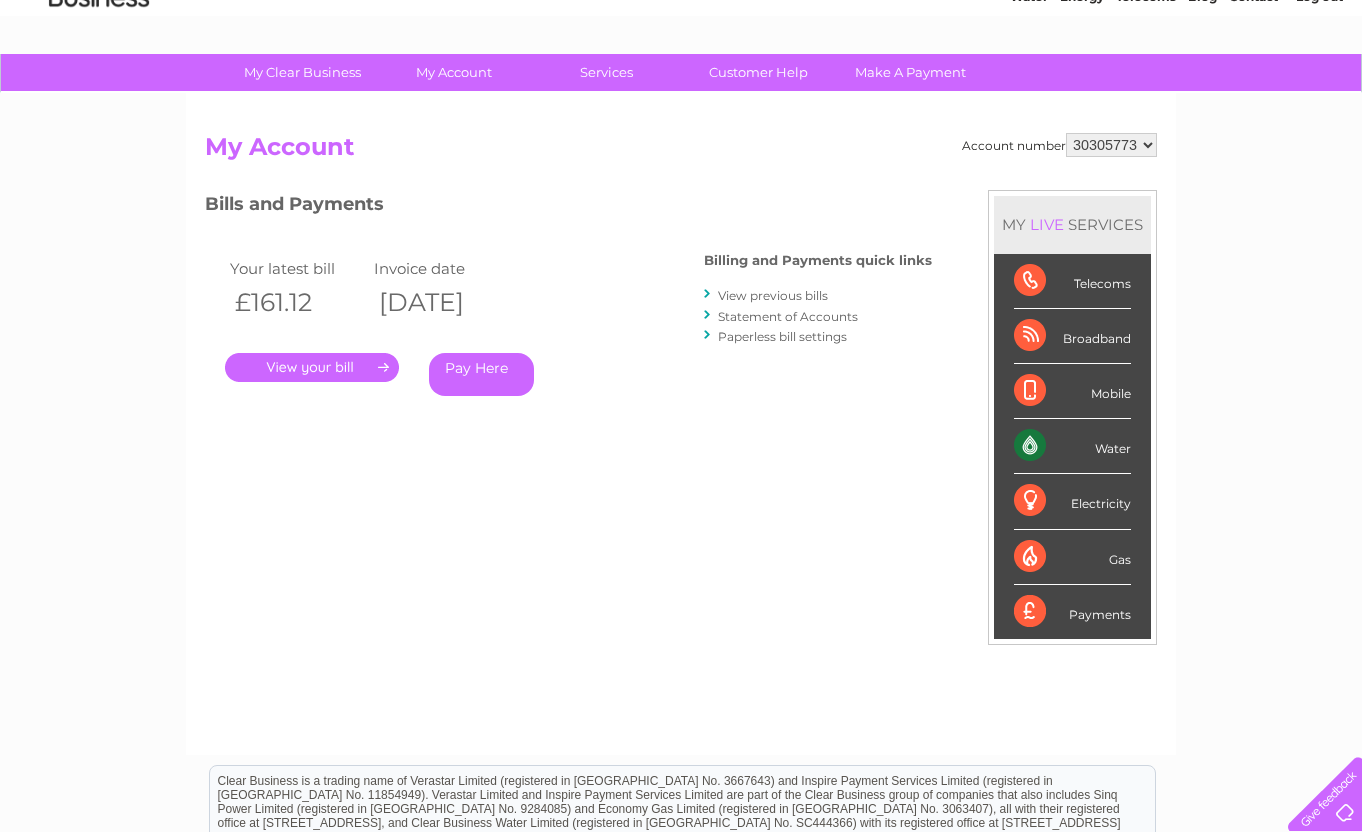 click on "Bills and Payments
Billing and Payments quick links
View previous bills
Statement of Accounts
Paperless bill settings
Your latest bill
Invoice date
£161.12
02/07/2025
." at bounding box center [568, 307] 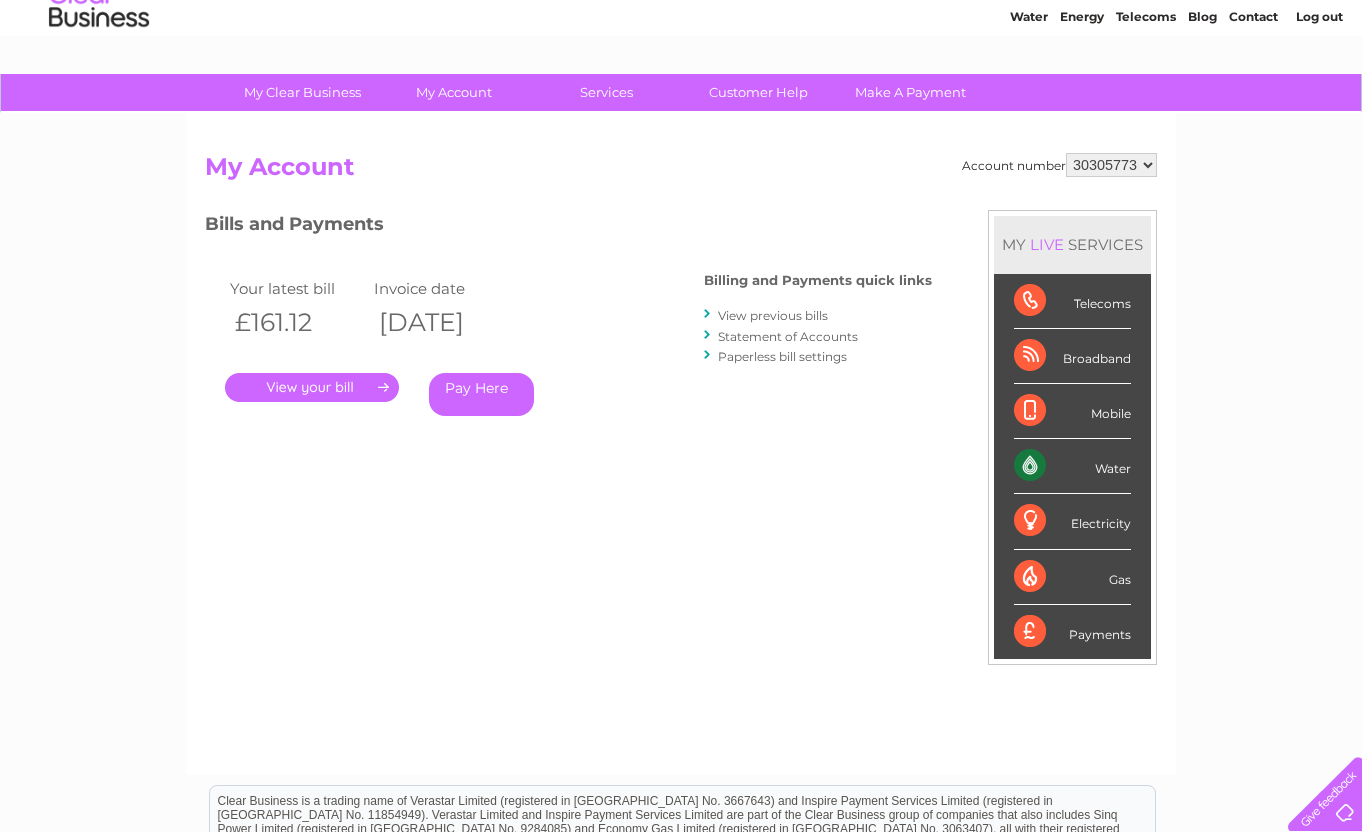 click on "View previous bills" at bounding box center (773, 315) 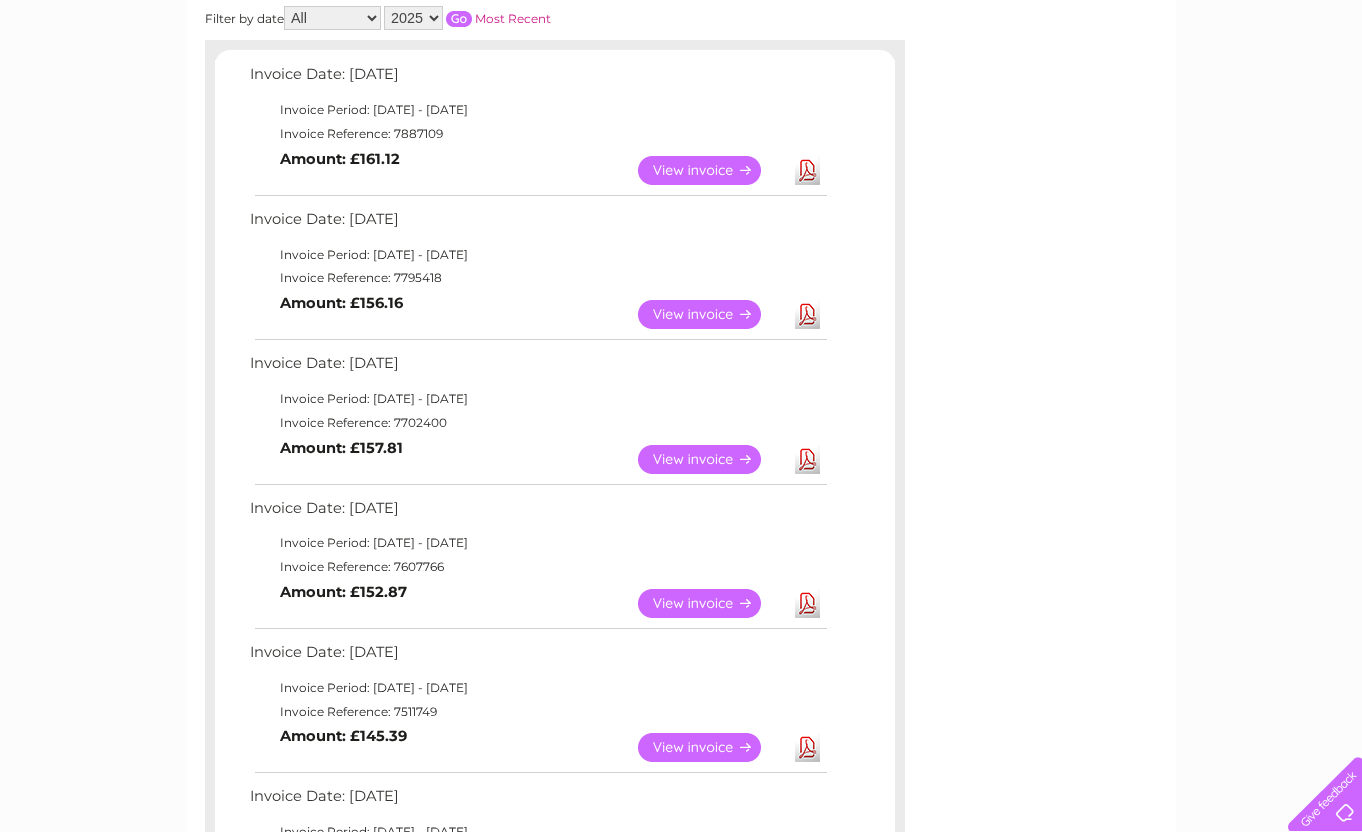 scroll, scrollTop: 0, scrollLeft: 0, axis: both 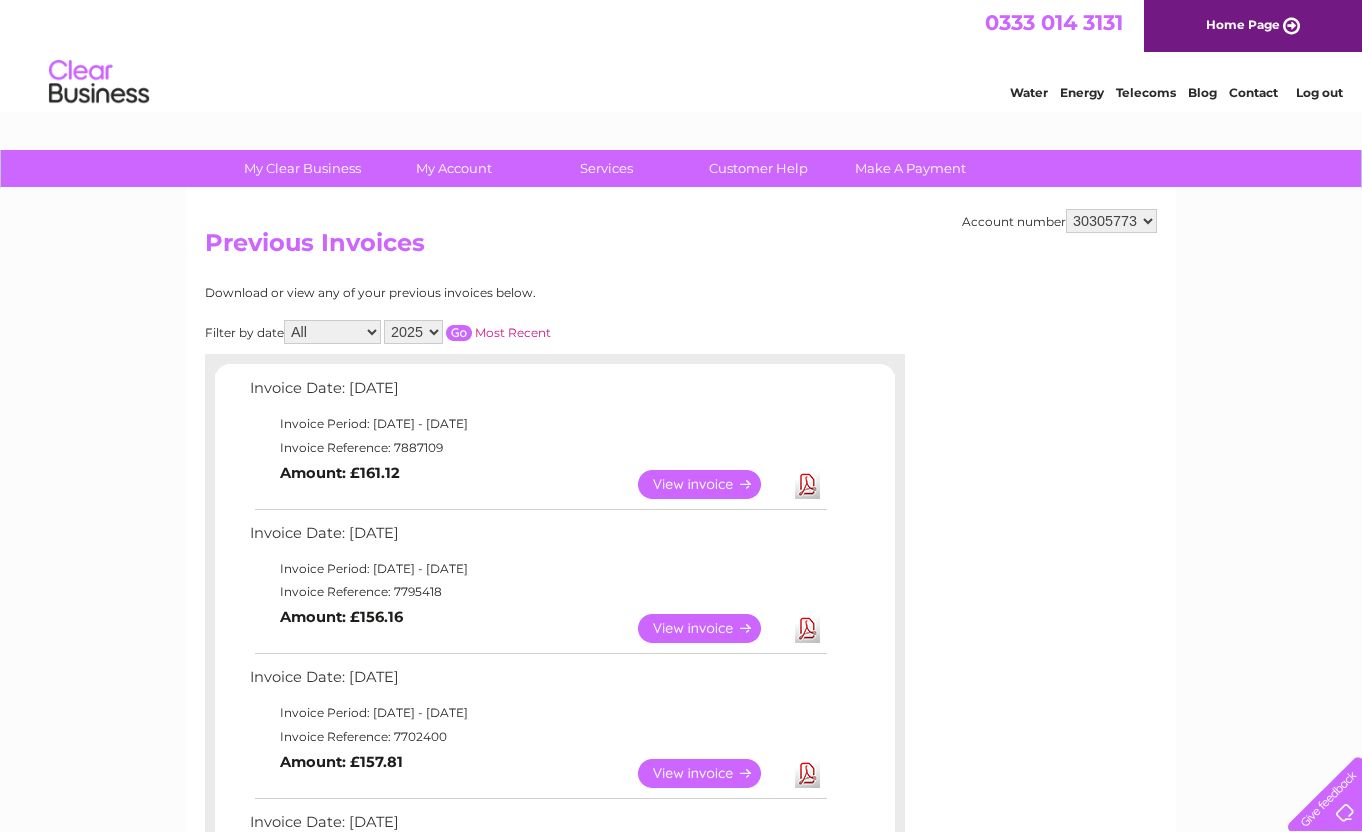 click on "30305773" at bounding box center (1111, 221) 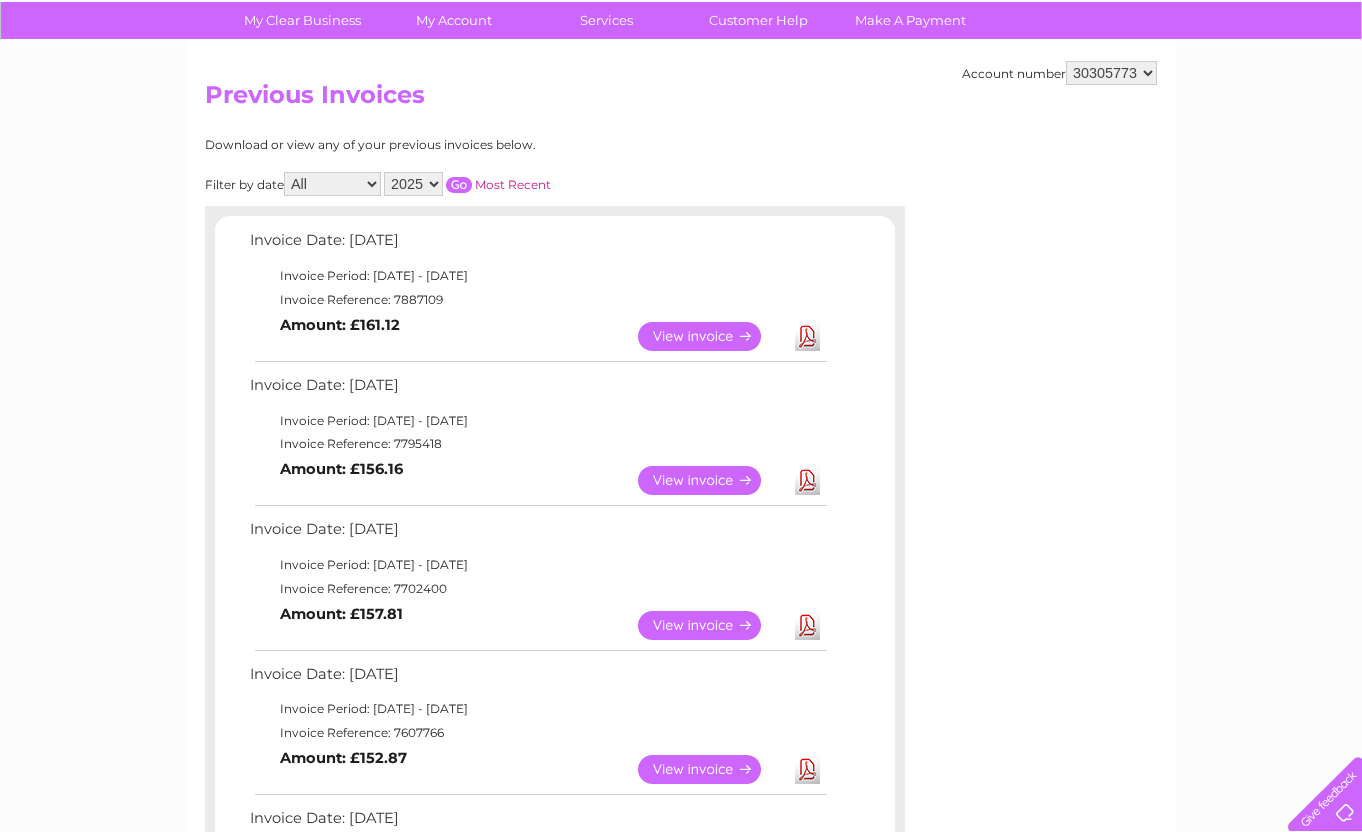 scroll, scrollTop: 0, scrollLeft: 0, axis: both 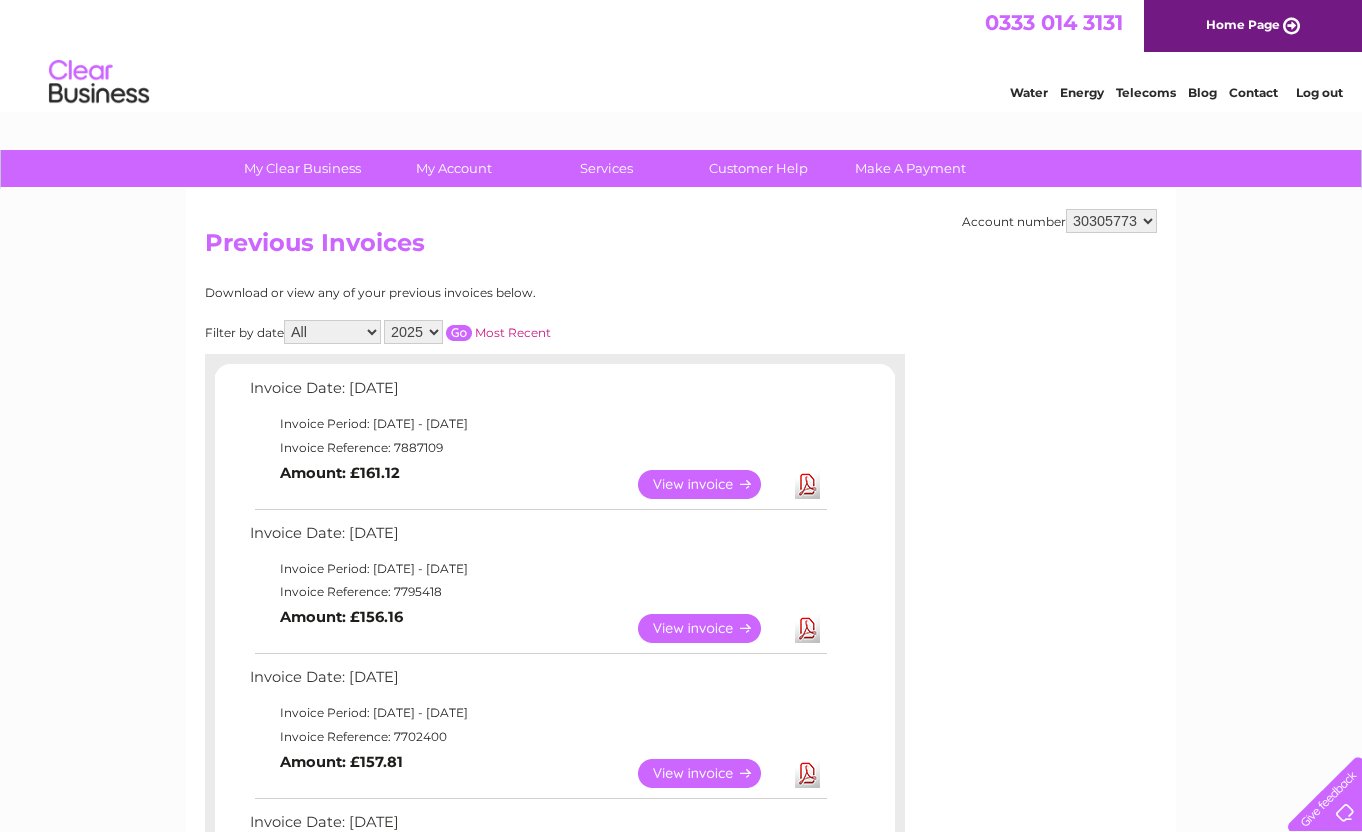 click on "2025
2024" at bounding box center (413, 332) 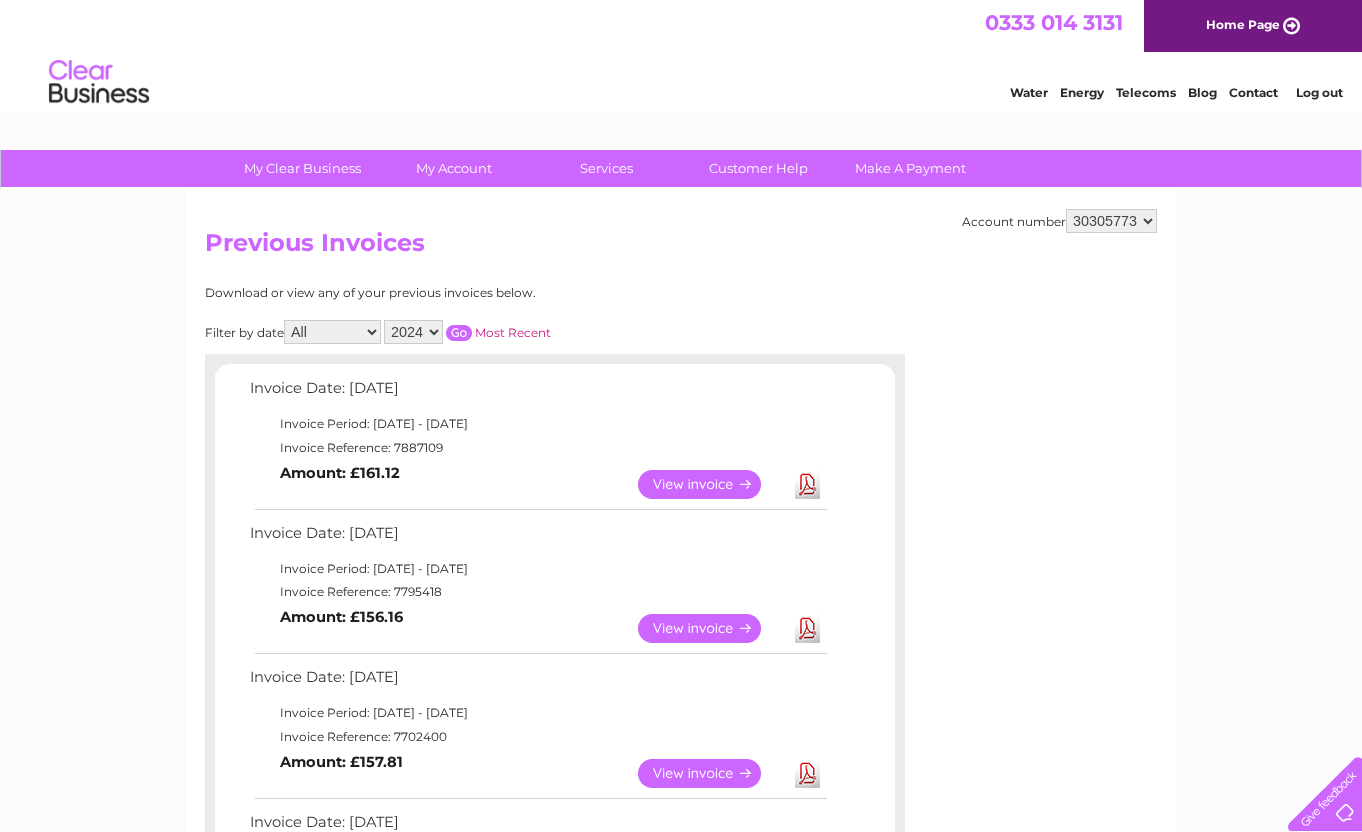 click at bounding box center [459, 333] 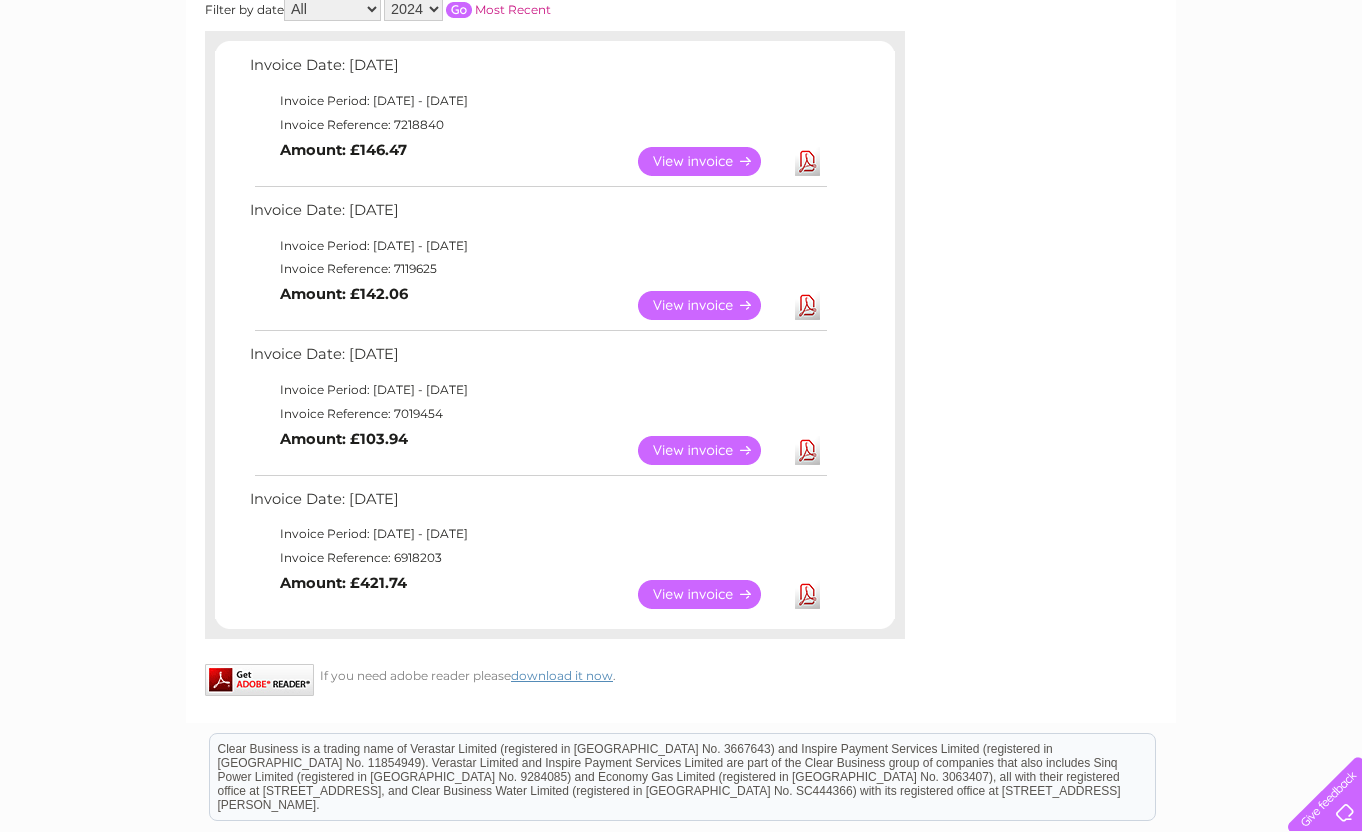 scroll, scrollTop: 400, scrollLeft: 0, axis: vertical 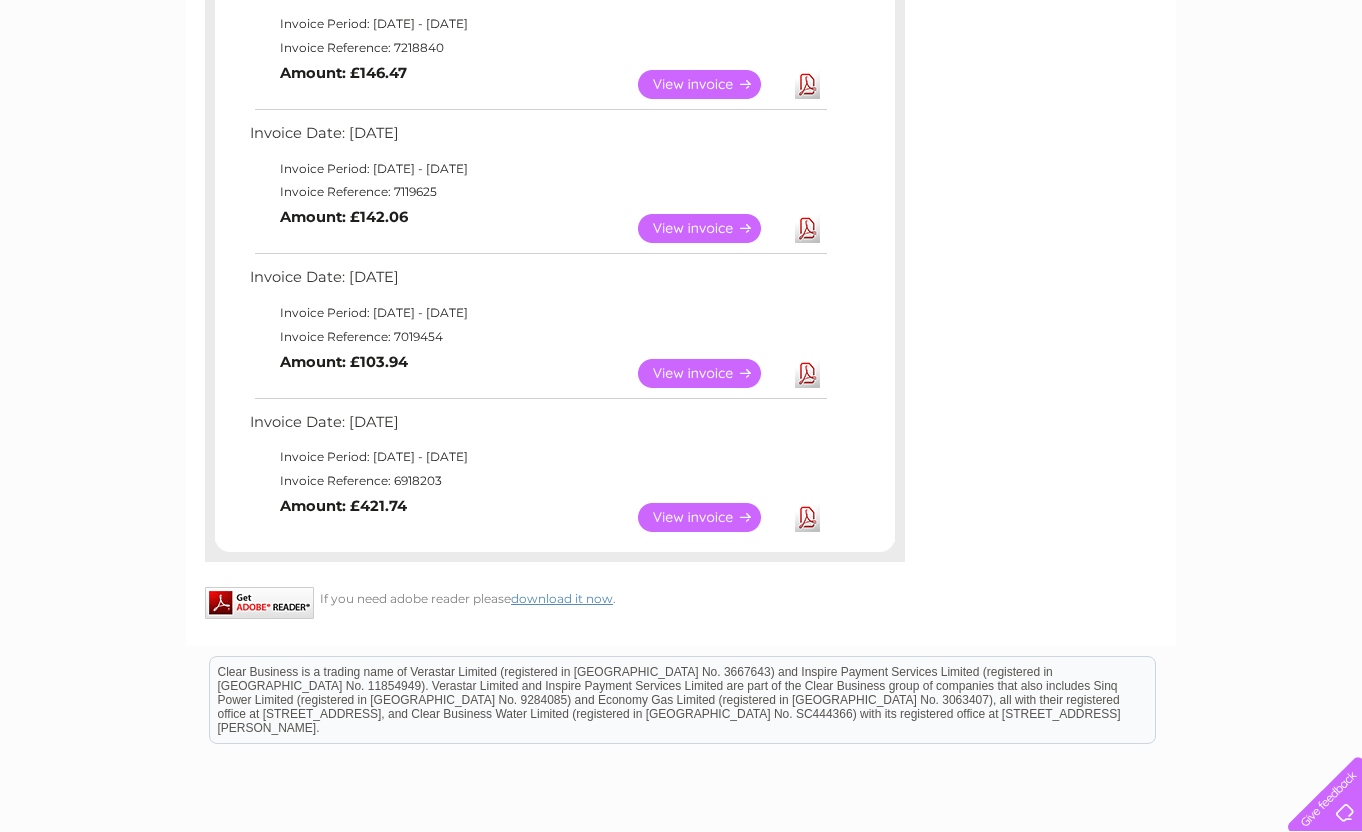 click on "View" at bounding box center (711, 517) 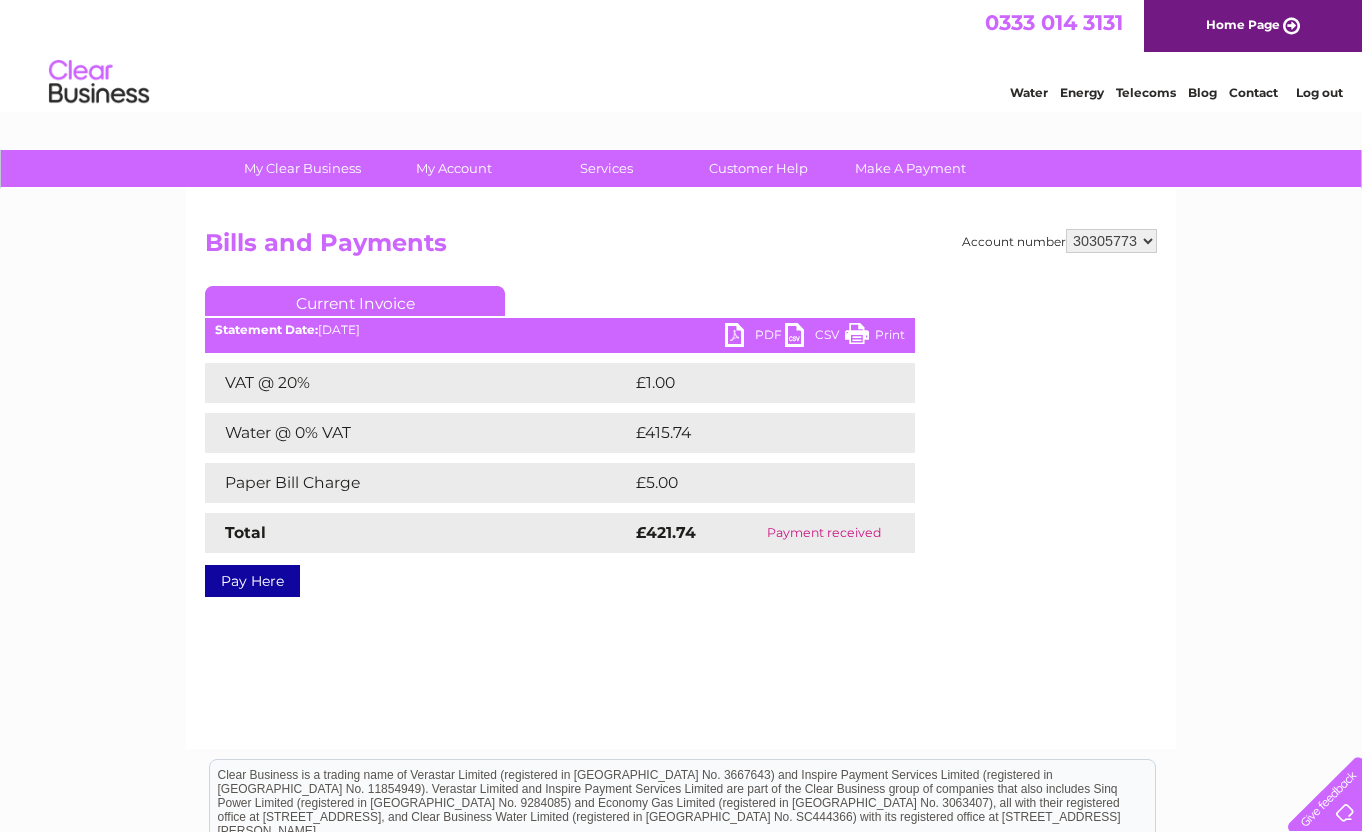 scroll, scrollTop: 0, scrollLeft: 0, axis: both 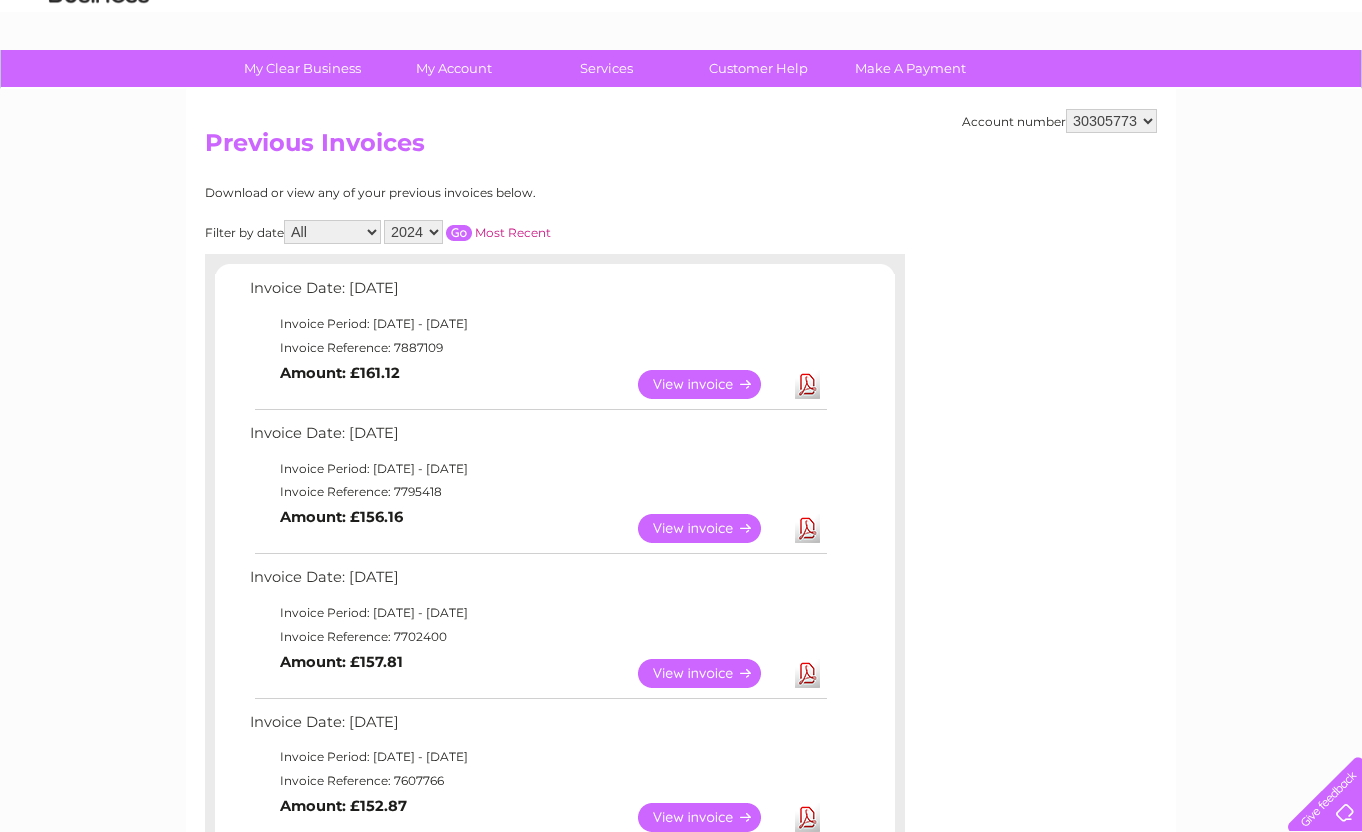 click at bounding box center [459, 233] 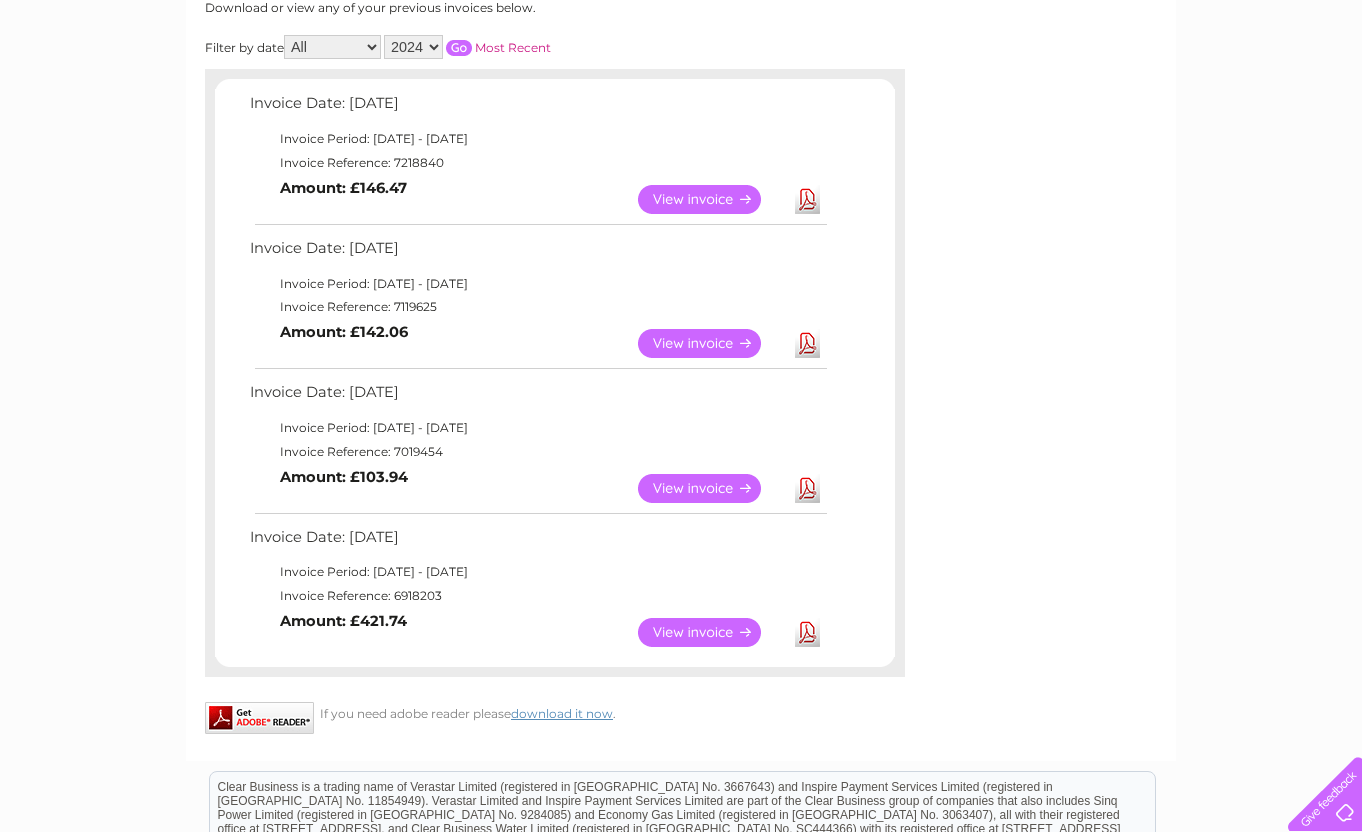 scroll, scrollTop: 271, scrollLeft: 0, axis: vertical 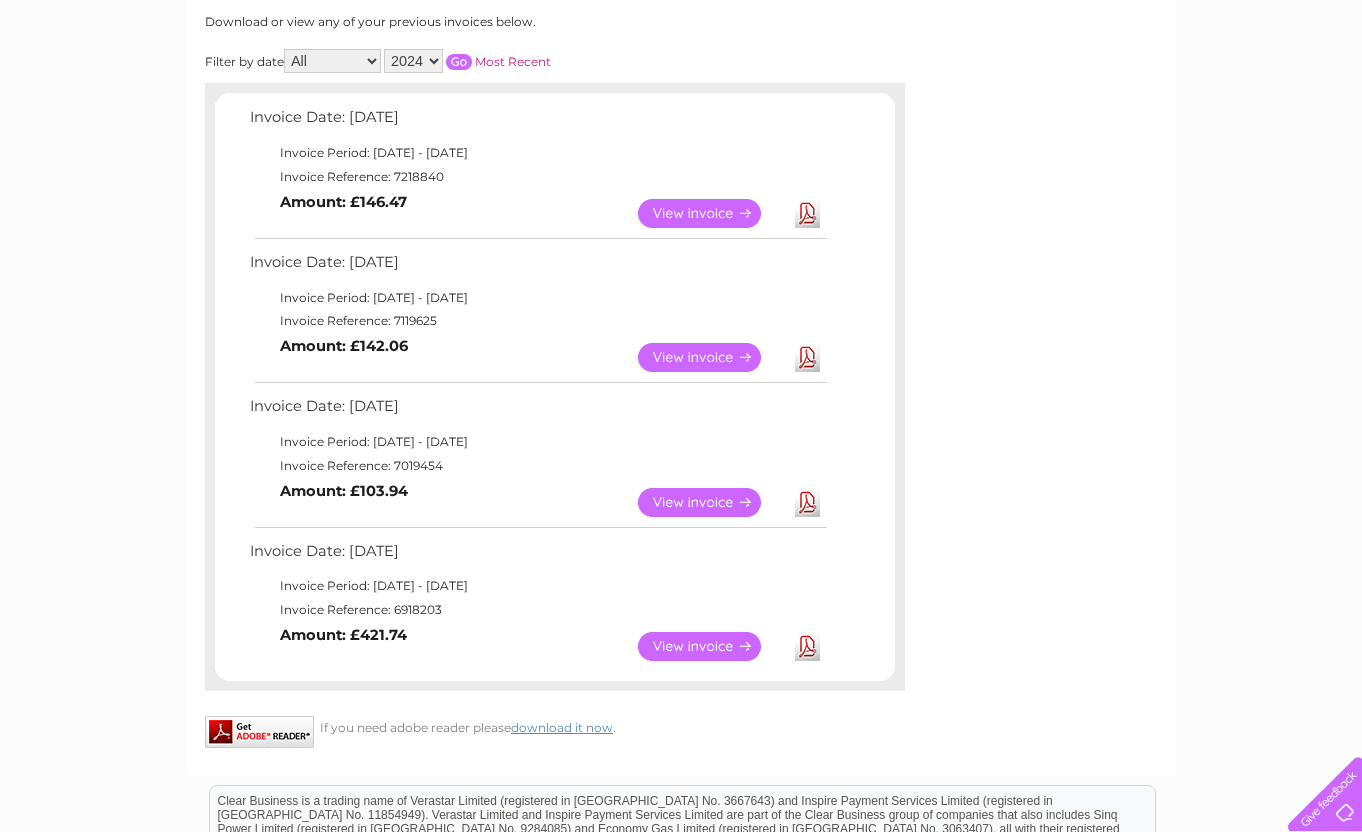 click on "Download" at bounding box center [807, 502] 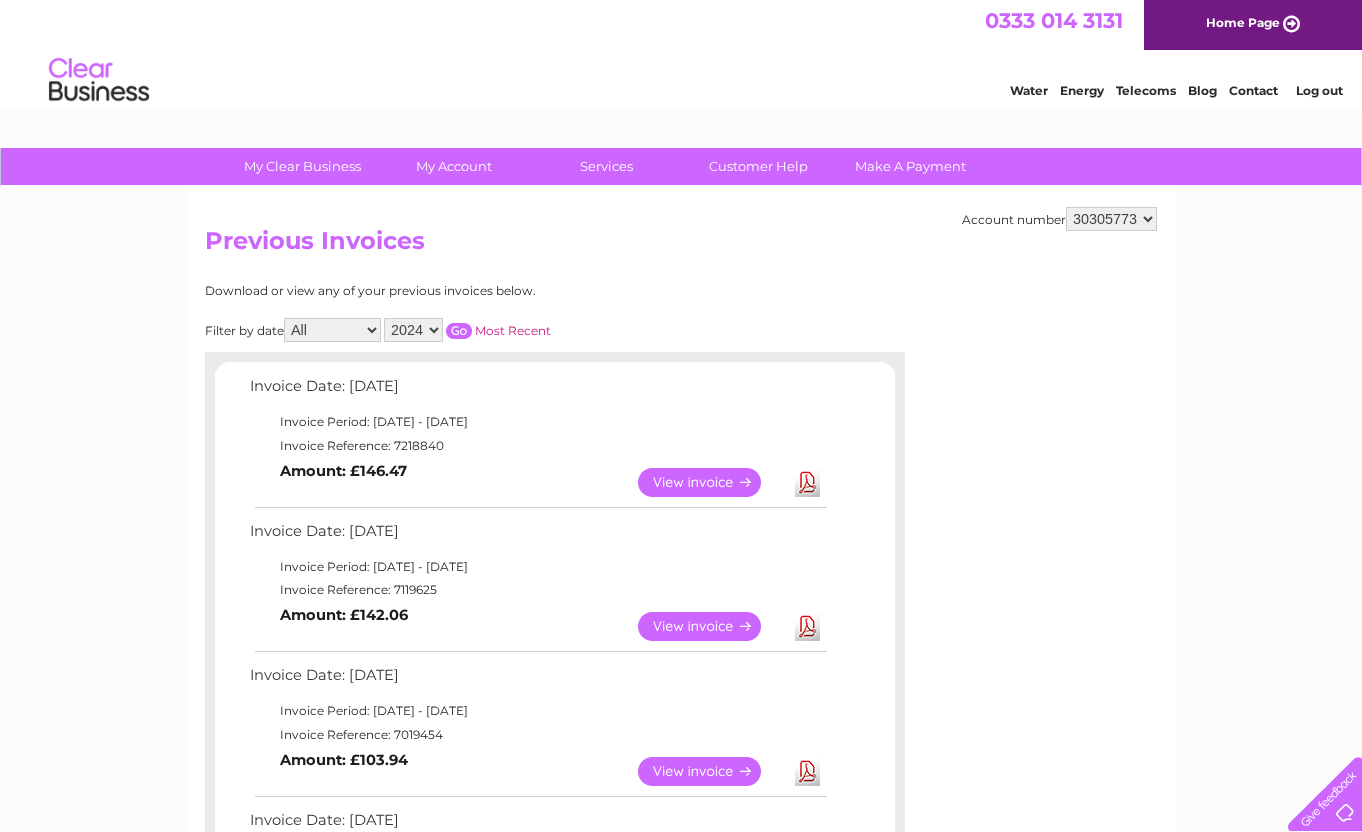 scroll, scrollTop: 0, scrollLeft: 0, axis: both 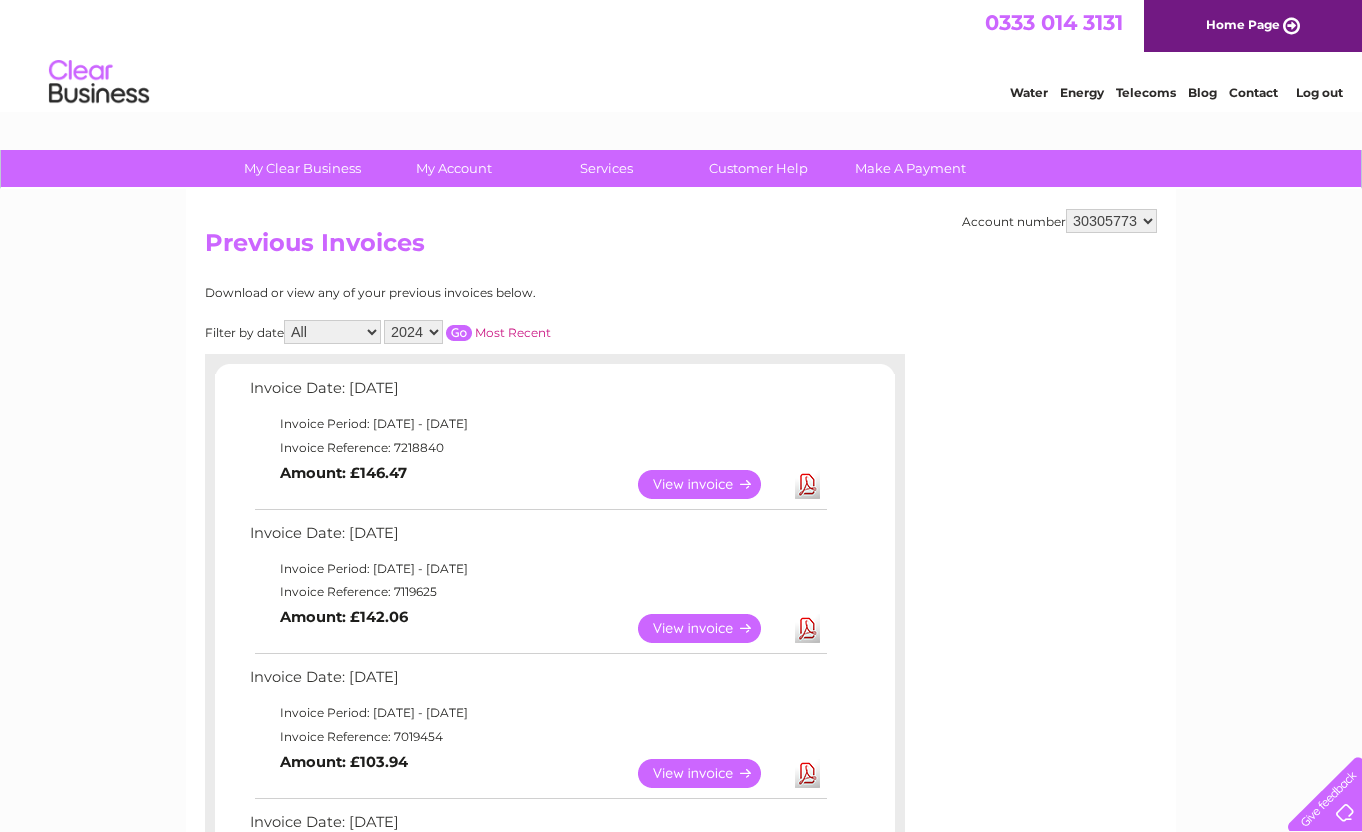 click on "2025
2024" at bounding box center [413, 332] 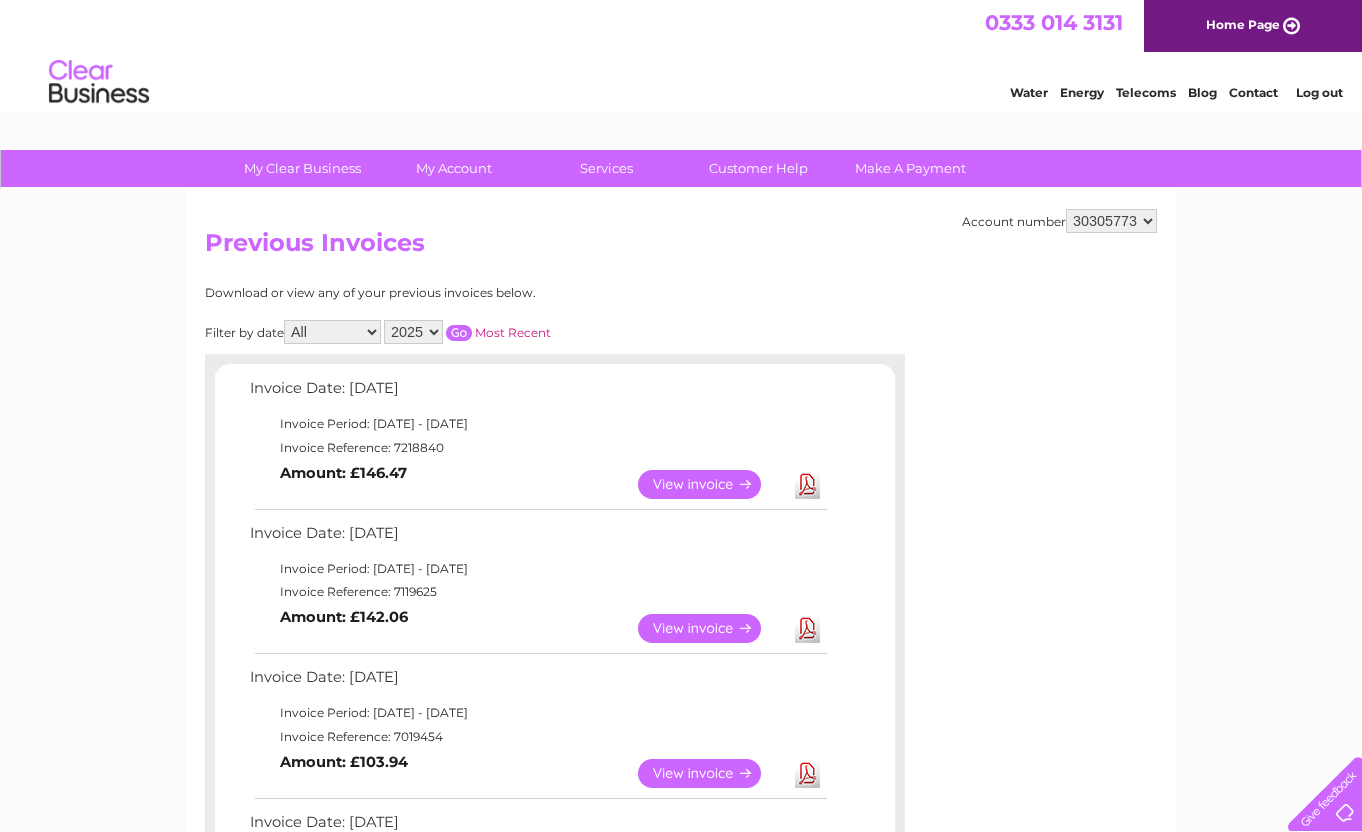click at bounding box center [459, 333] 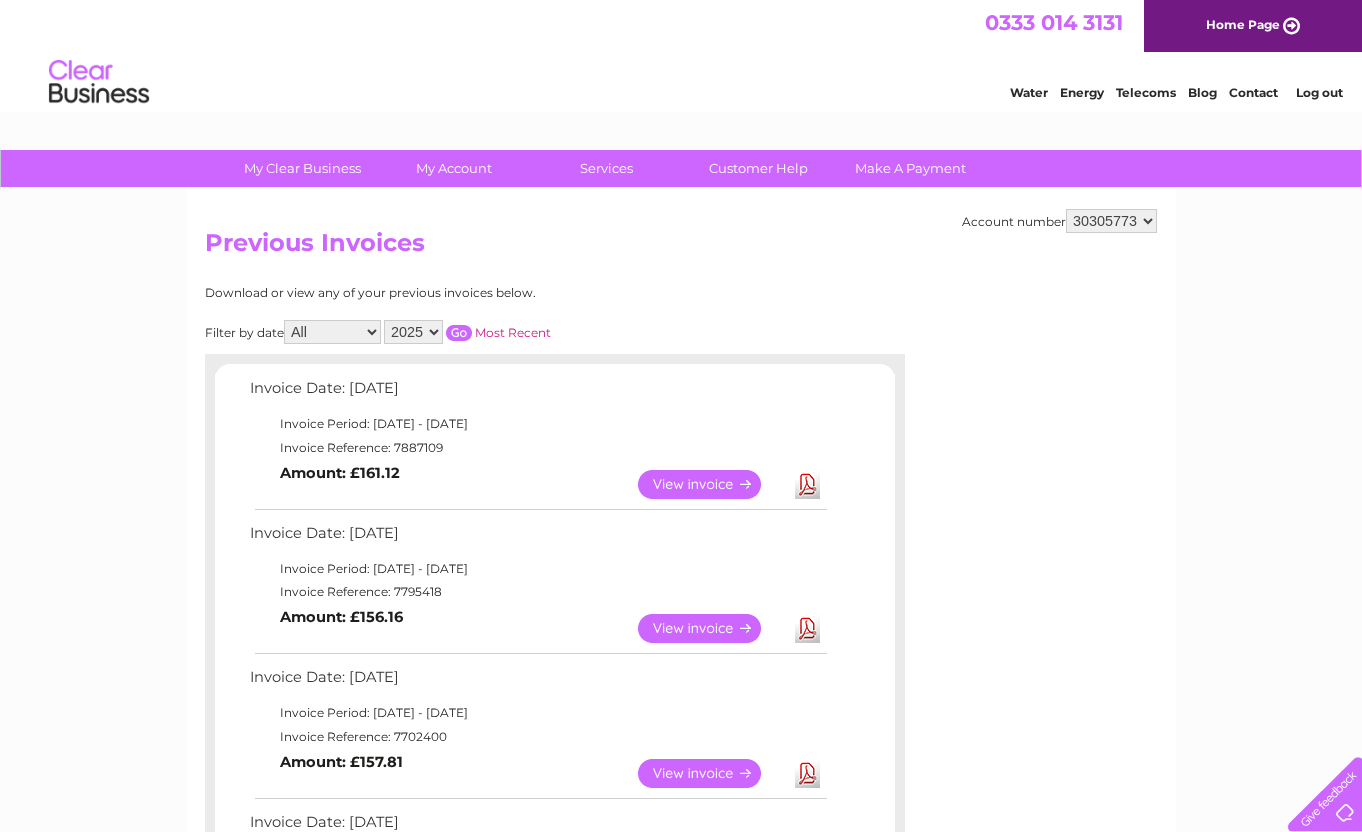 click on "Download" at bounding box center (807, 484) 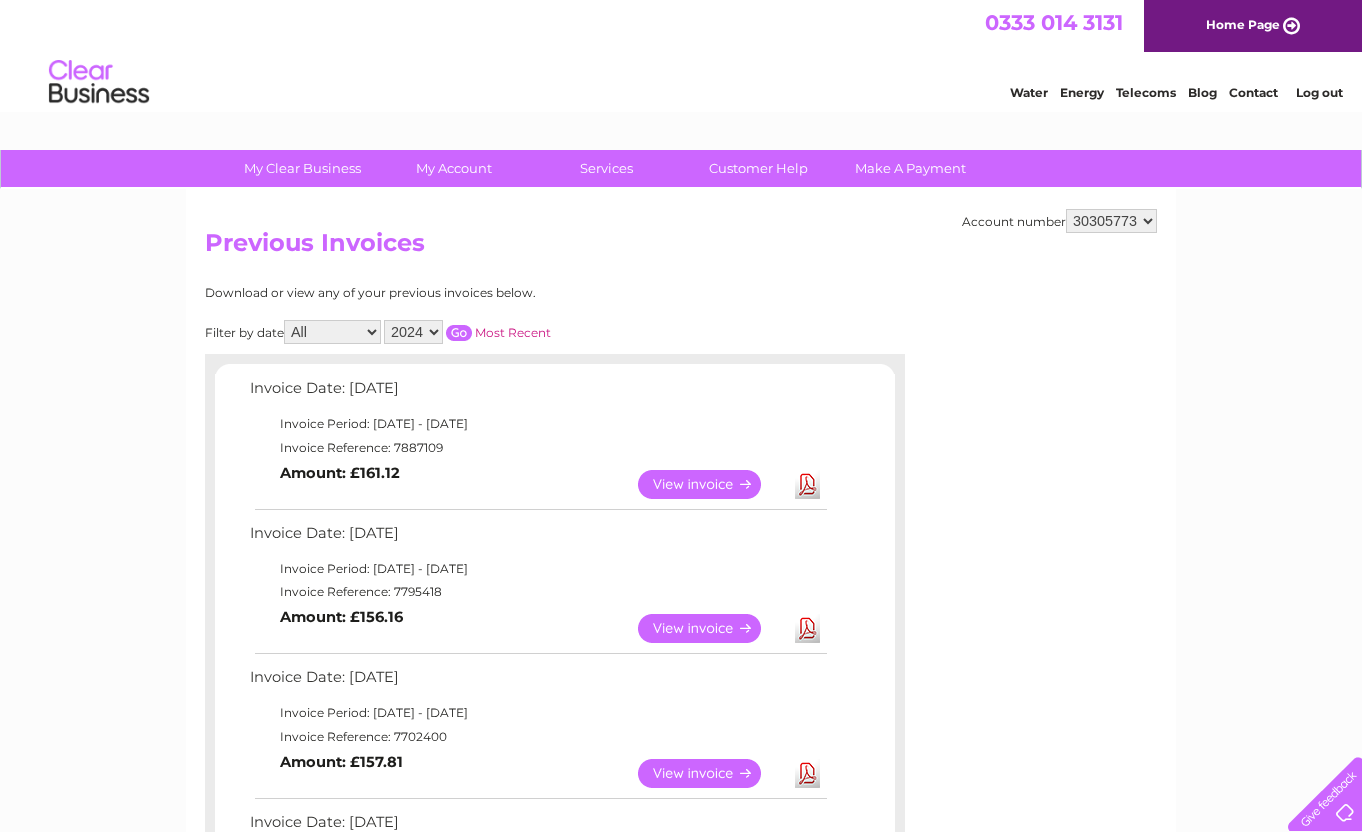 click on "2025
2024" at bounding box center [413, 332] 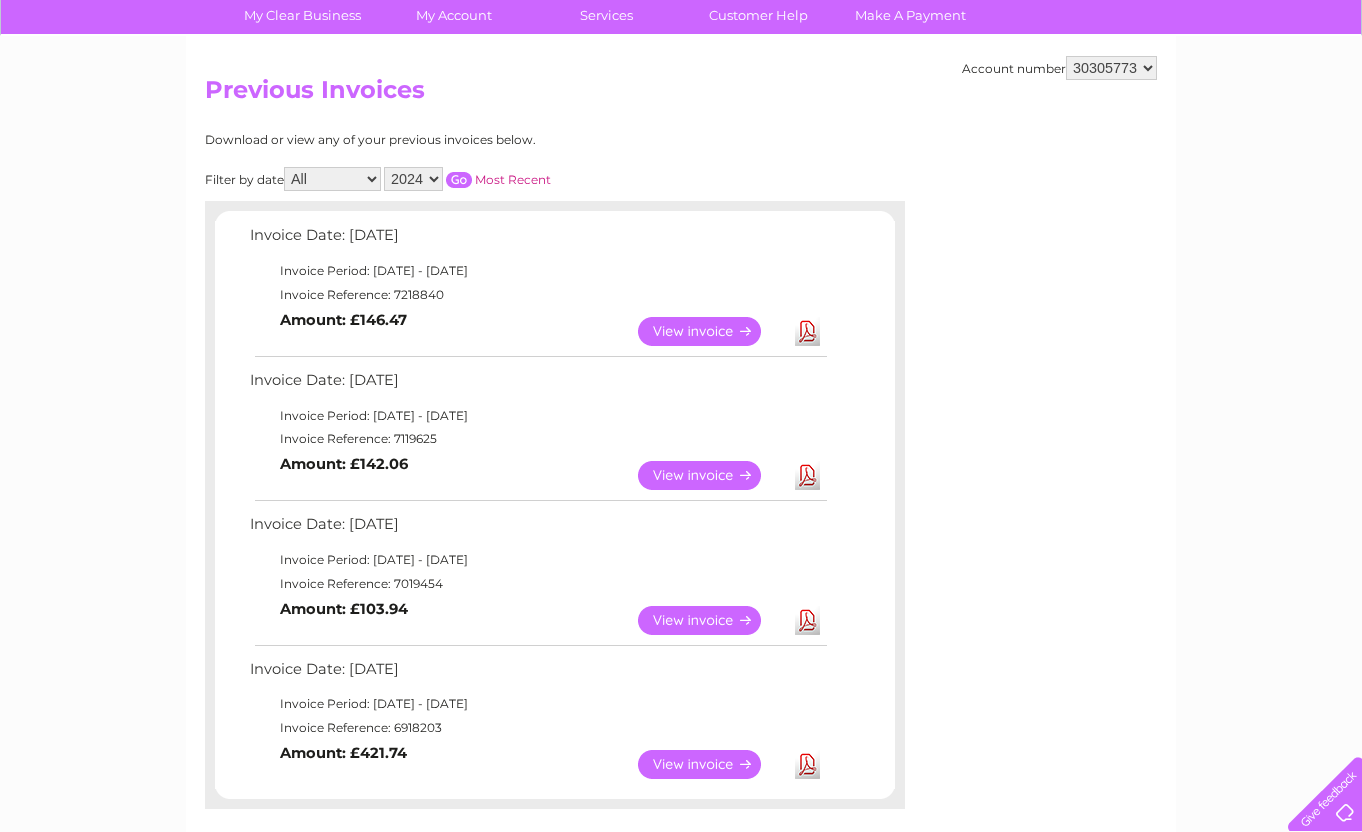 scroll, scrollTop: 100, scrollLeft: 0, axis: vertical 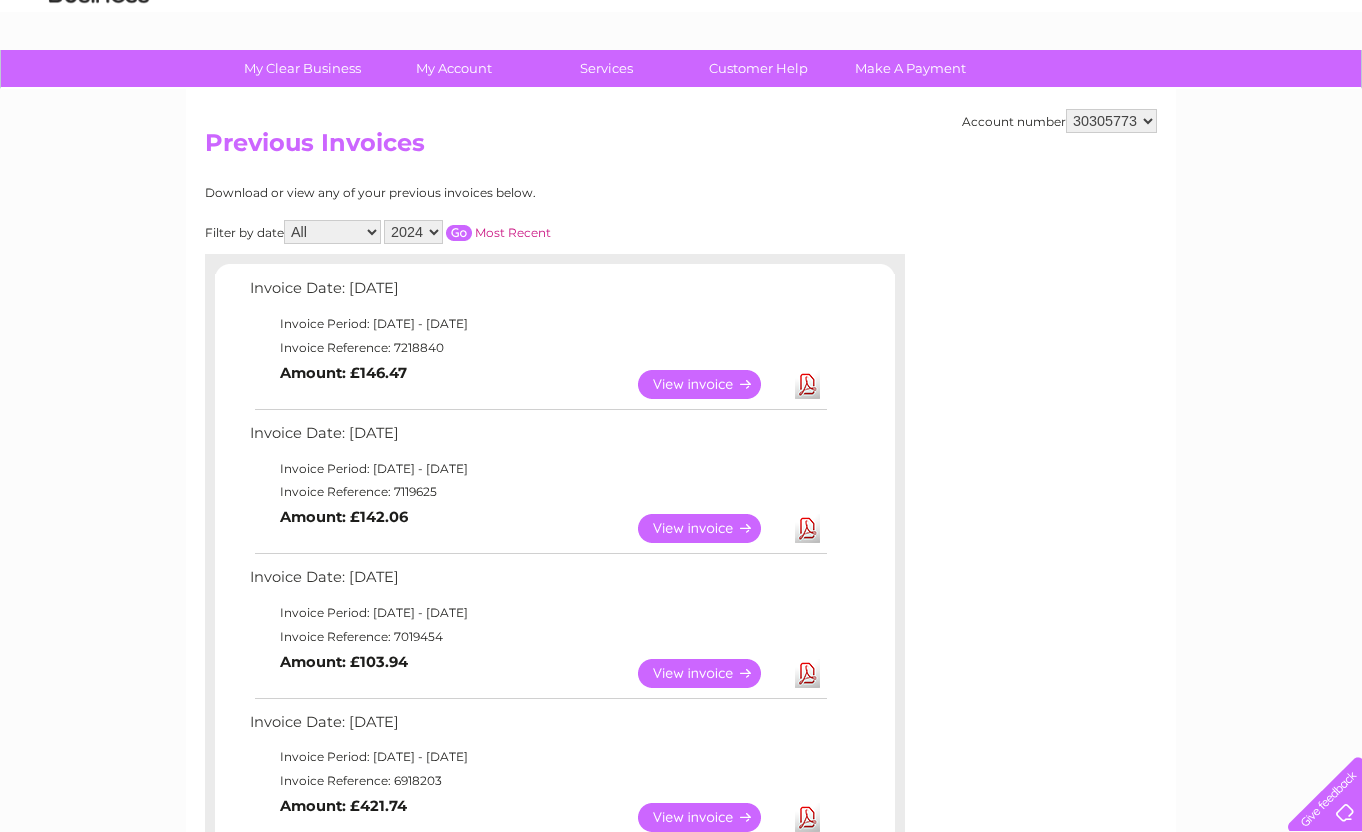 click on "2025
2024" at bounding box center [413, 232] 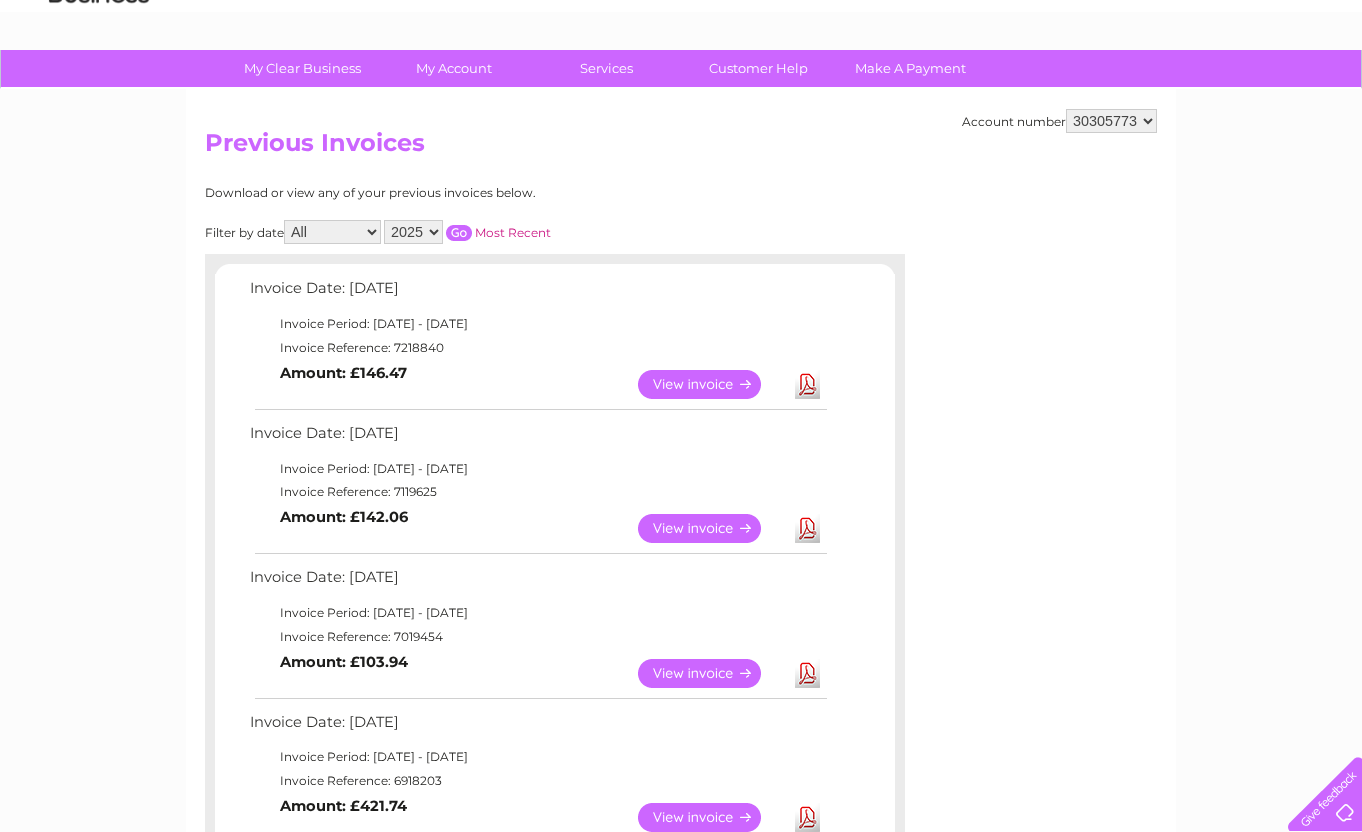 click at bounding box center (459, 233) 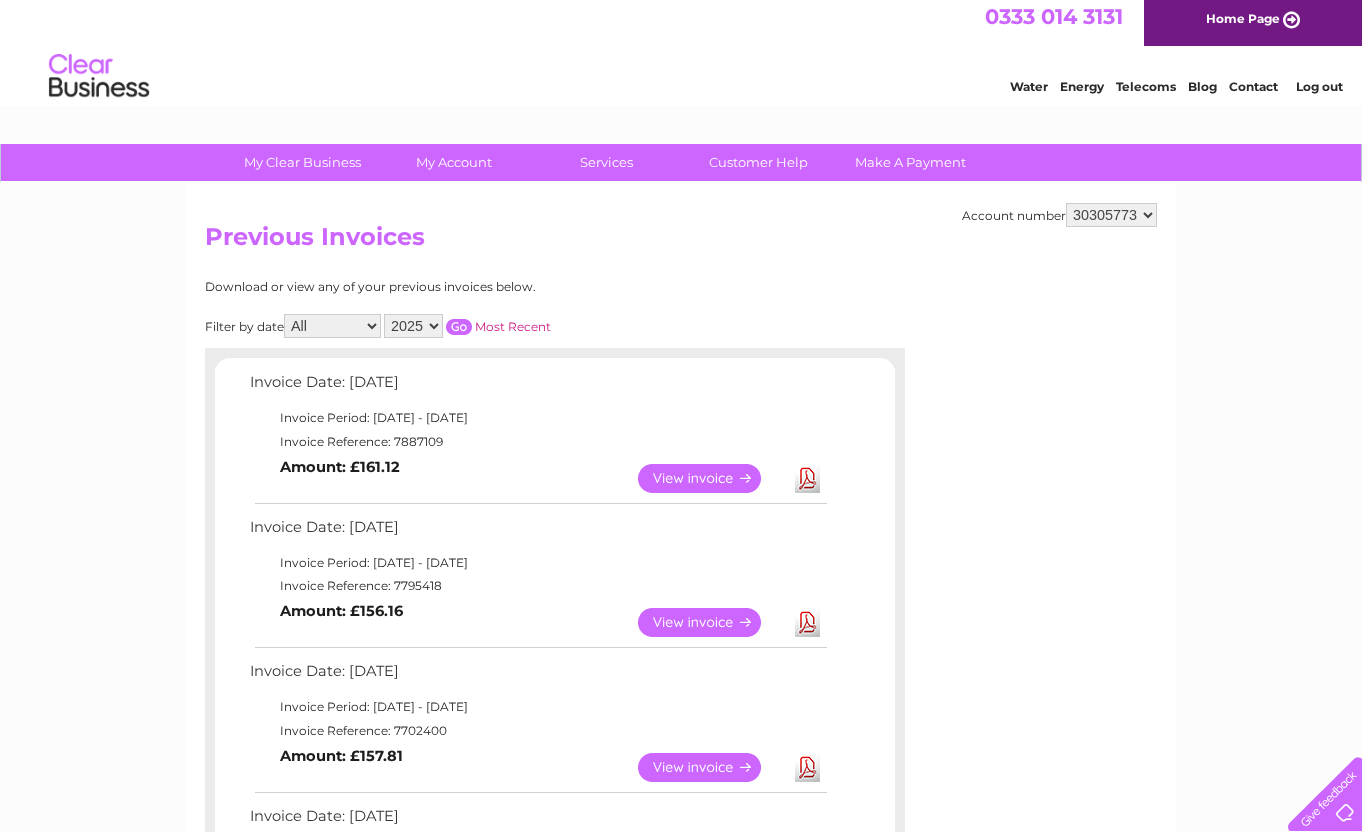 scroll, scrollTop: 0, scrollLeft: 0, axis: both 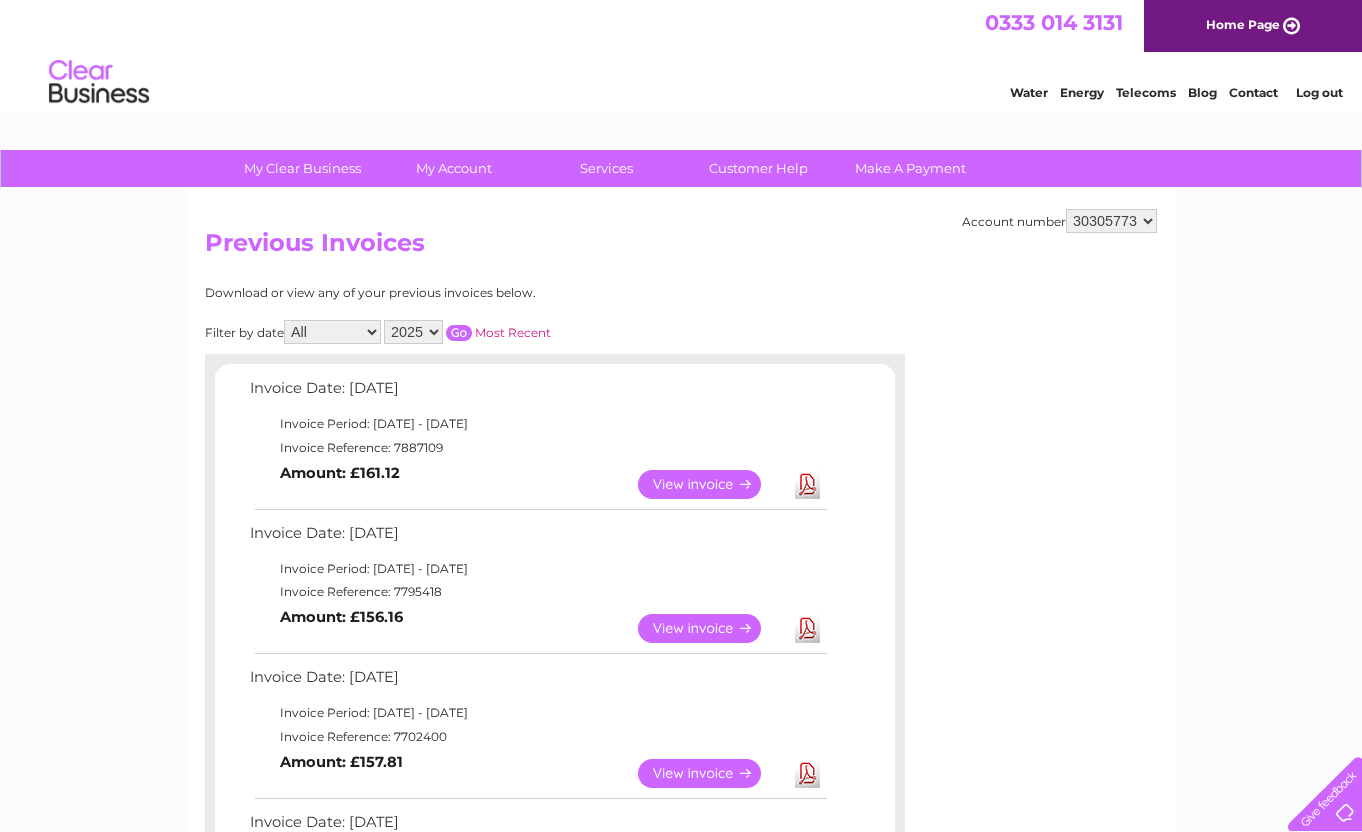 click on "Log out" at bounding box center [1319, 92] 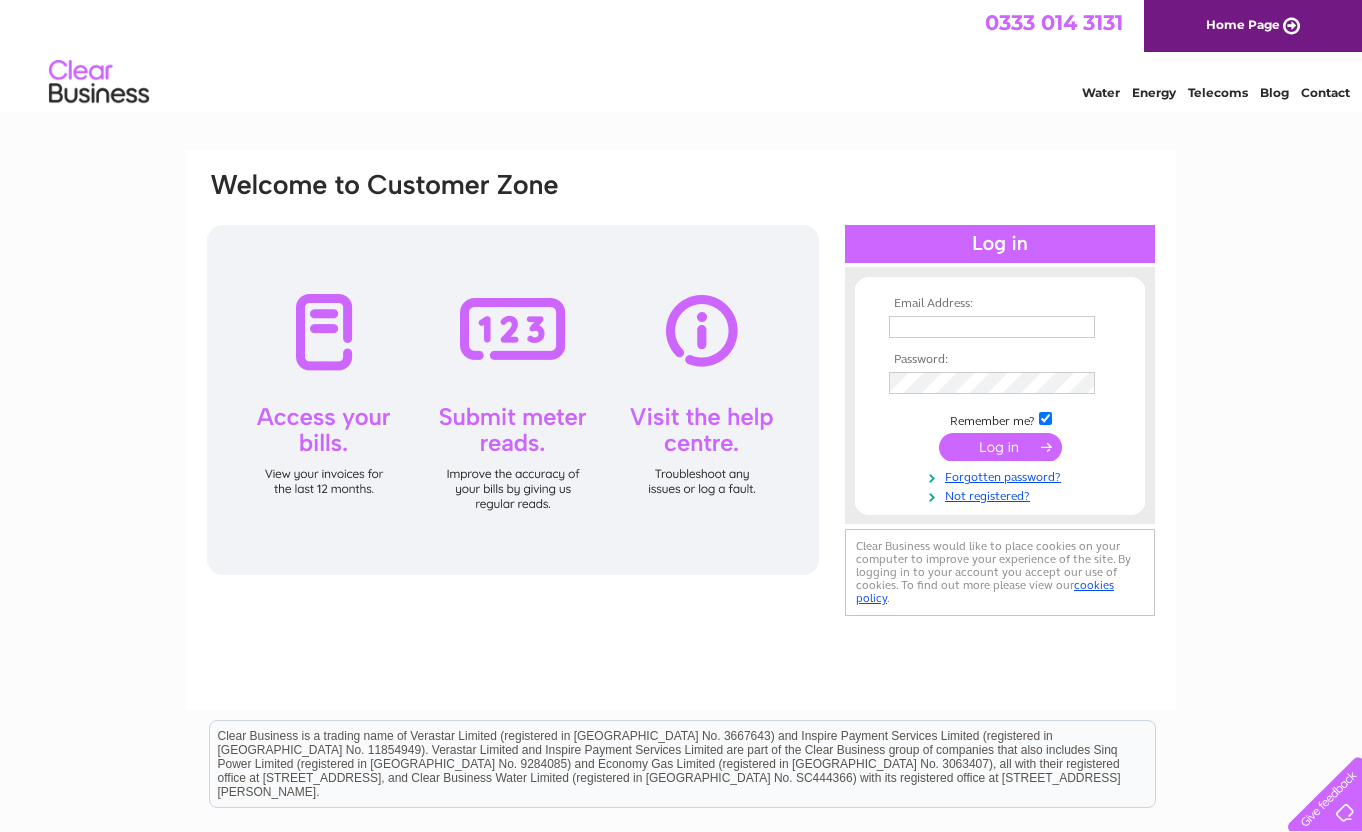 scroll, scrollTop: 0, scrollLeft: 0, axis: both 